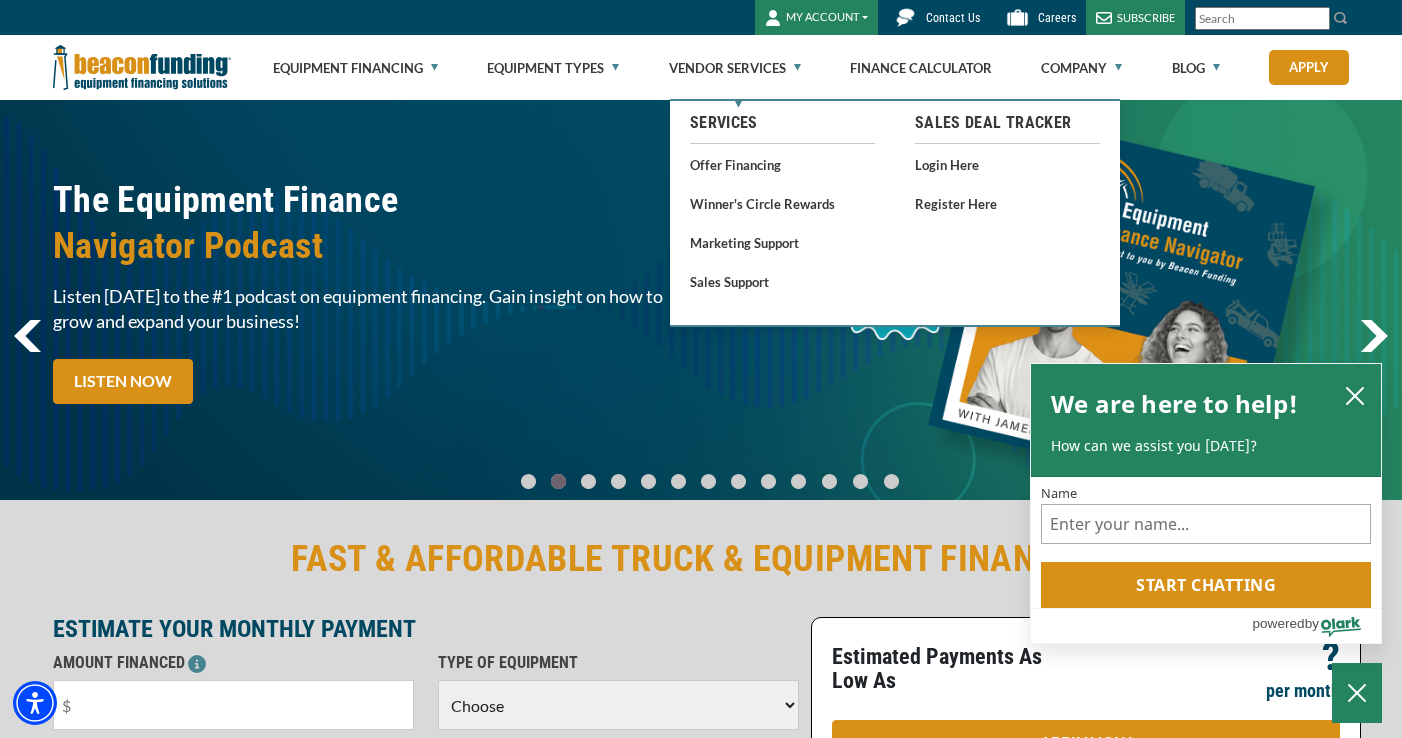select on "60" 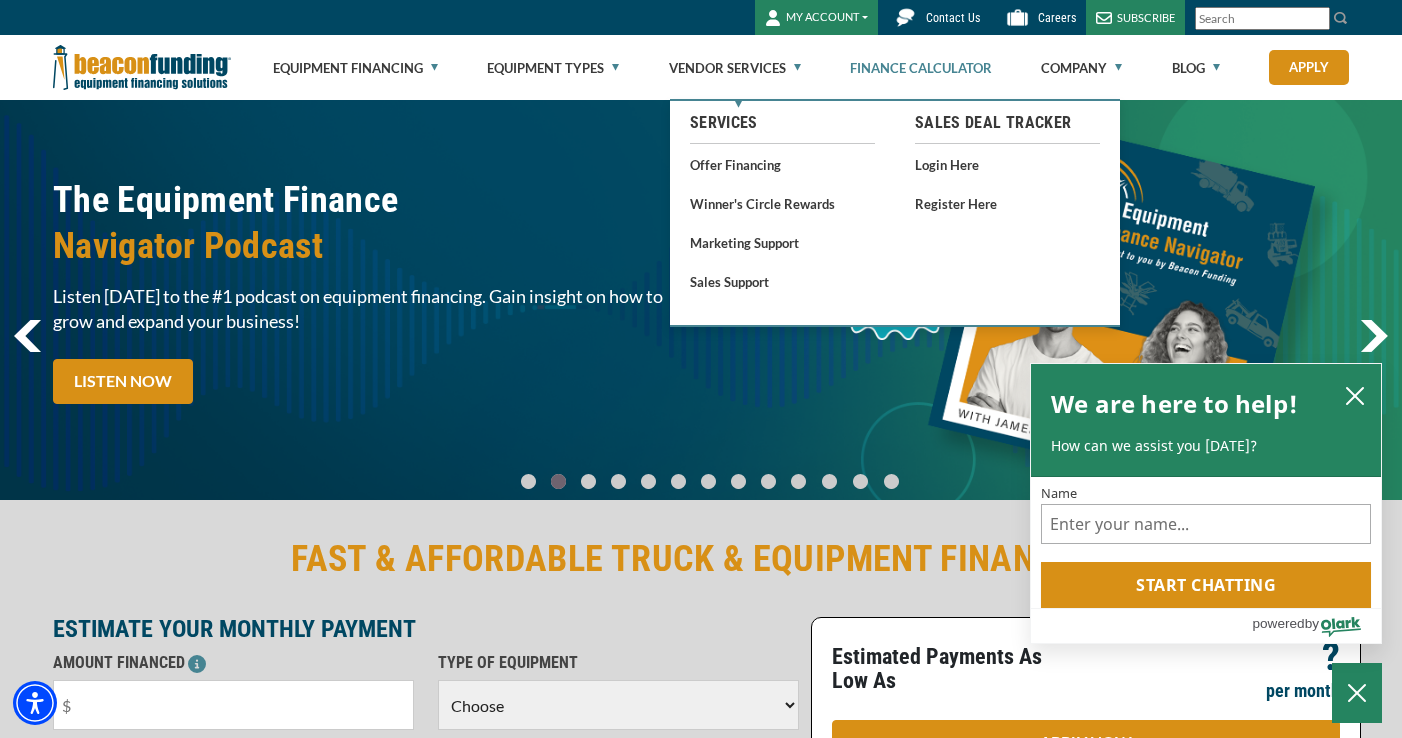 scroll, scrollTop: 0, scrollLeft: 0, axis: both 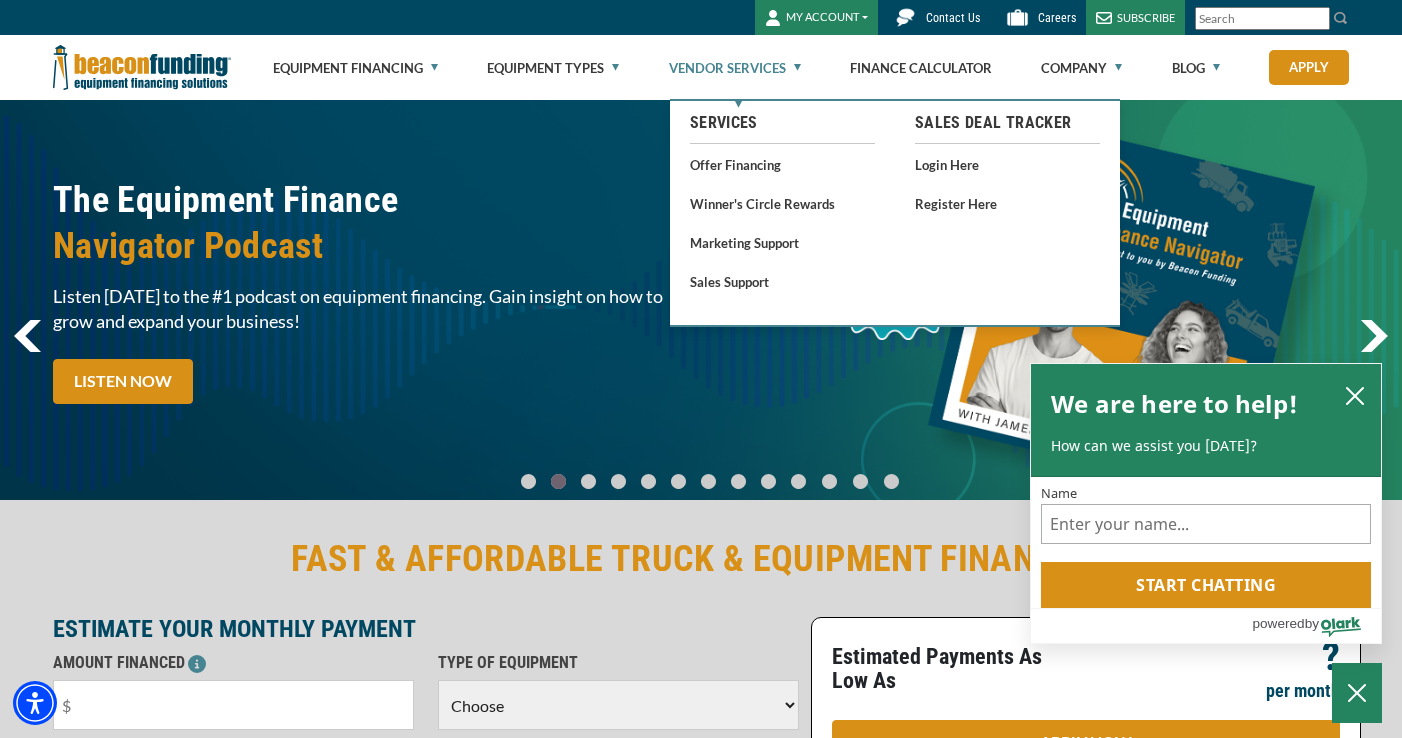 click on "Vendor Services" at bounding box center [735, 68] 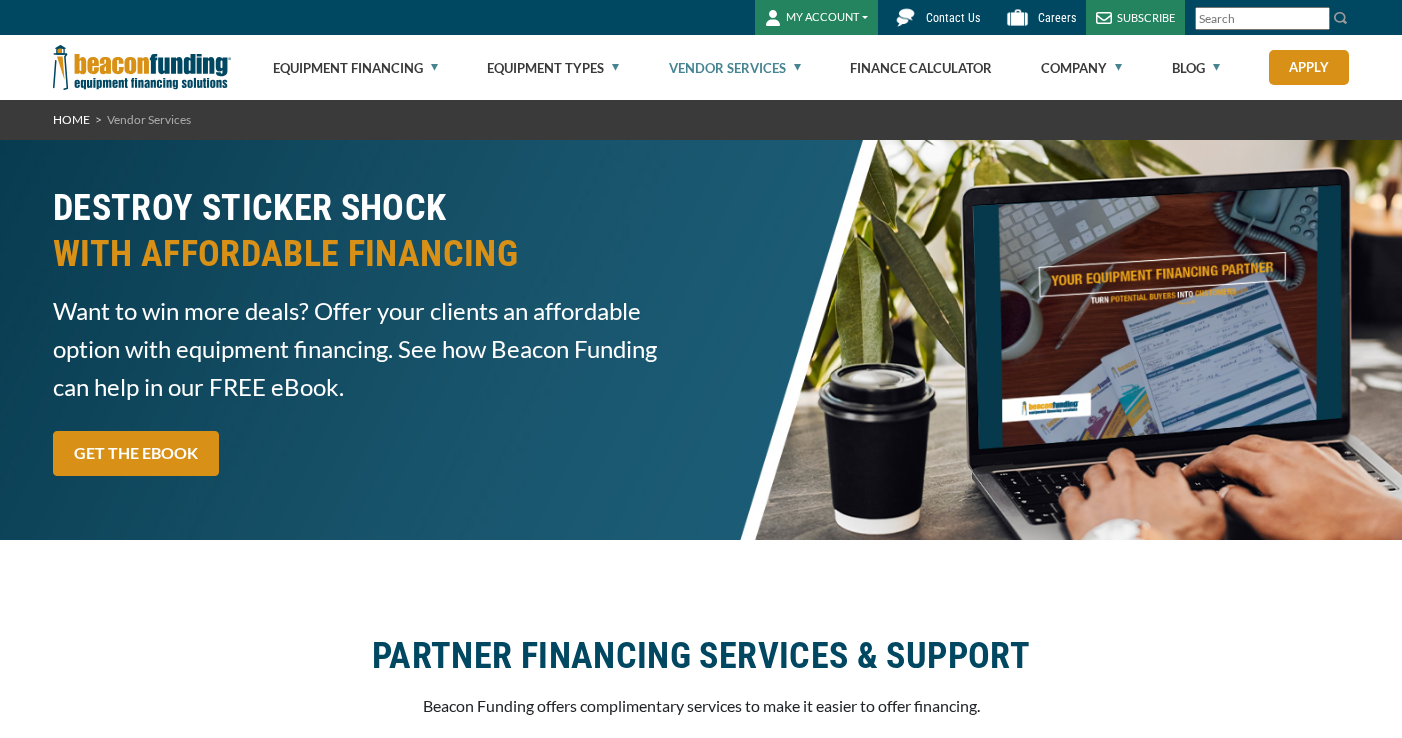 scroll, scrollTop: 0, scrollLeft: 0, axis: both 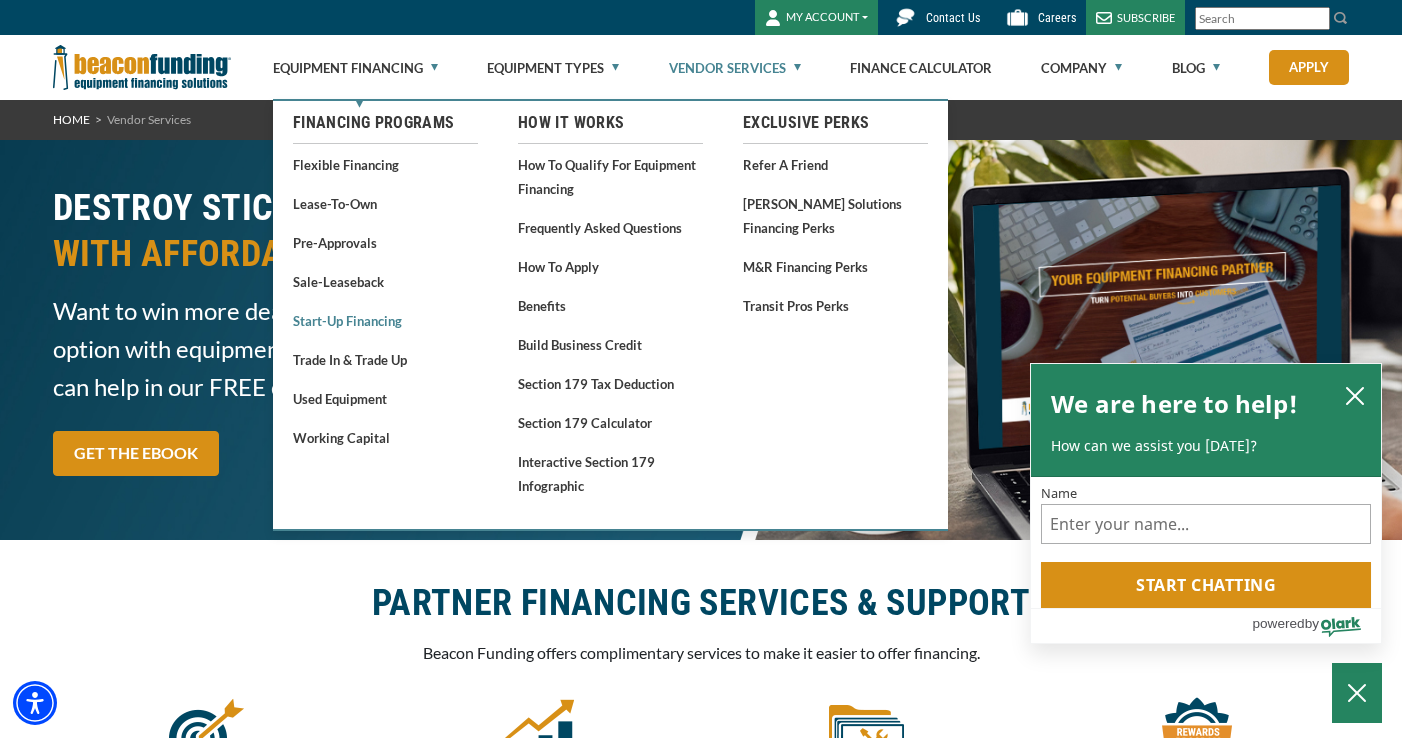 click on "Start-Up Financing" at bounding box center (385, 320) 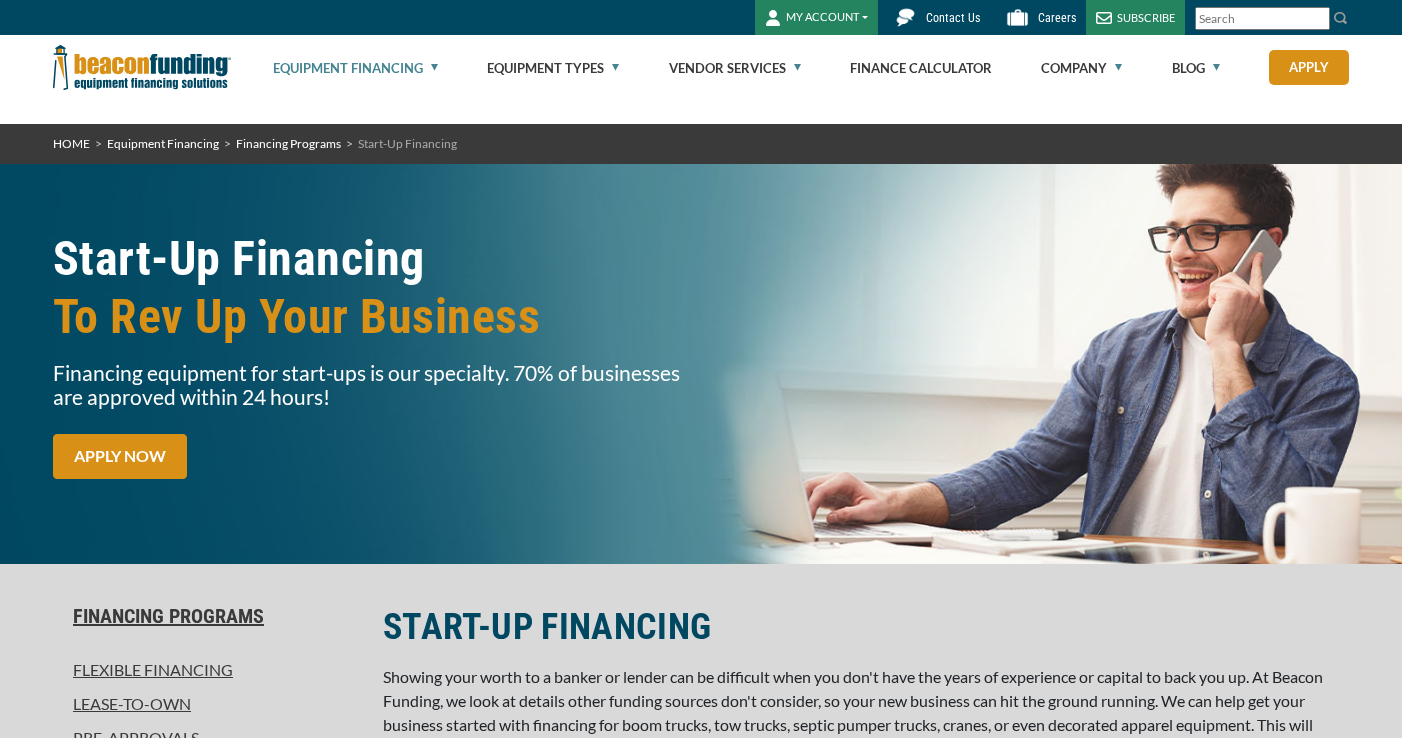 scroll, scrollTop: 0, scrollLeft: 0, axis: both 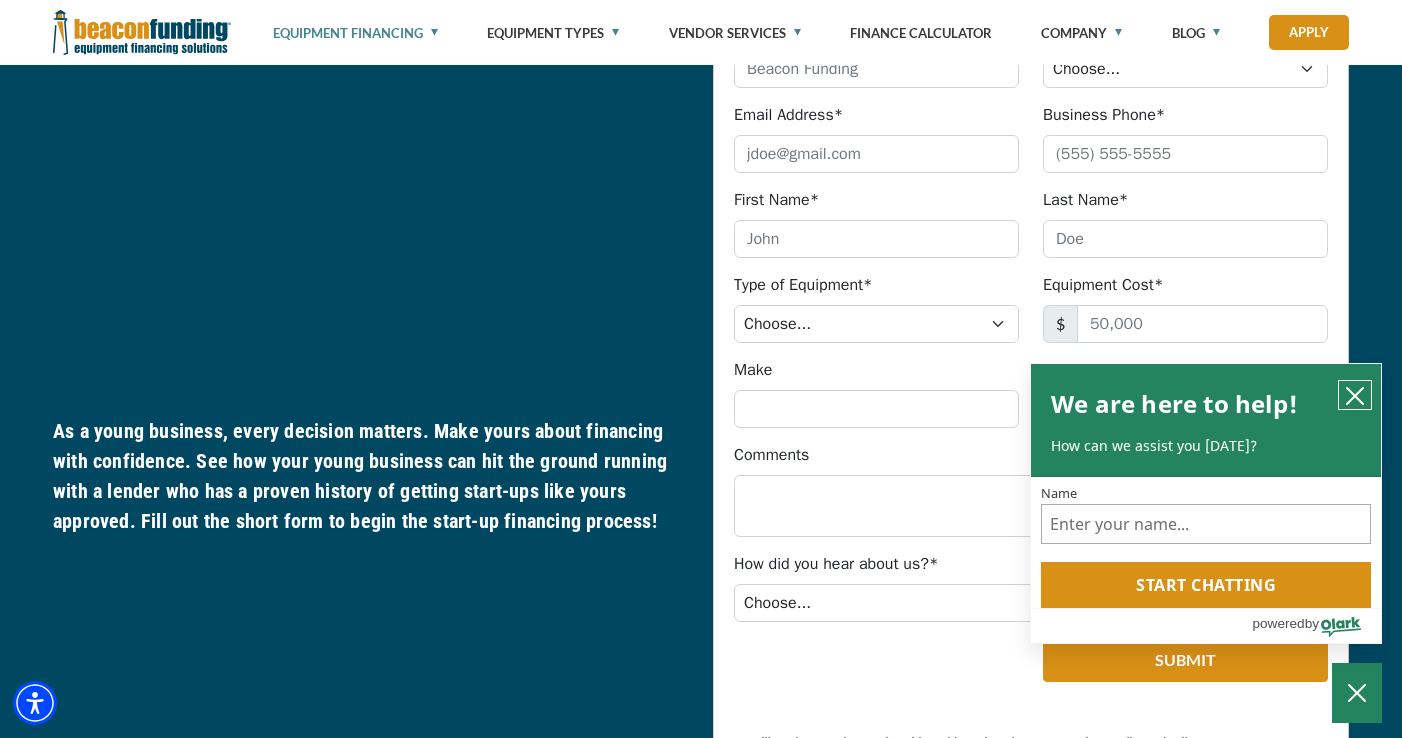 click 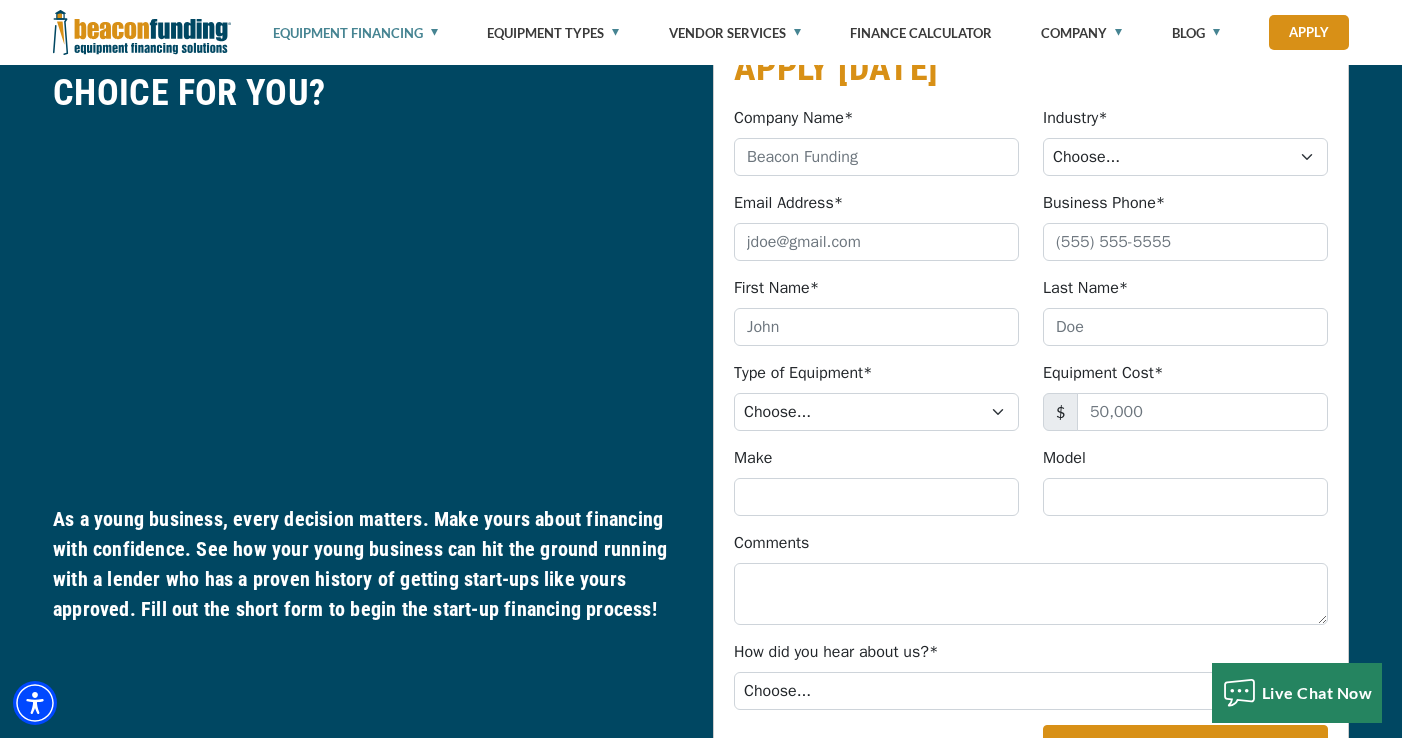 scroll, scrollTop: 1002, scrollLeft: 0, axis: vertical 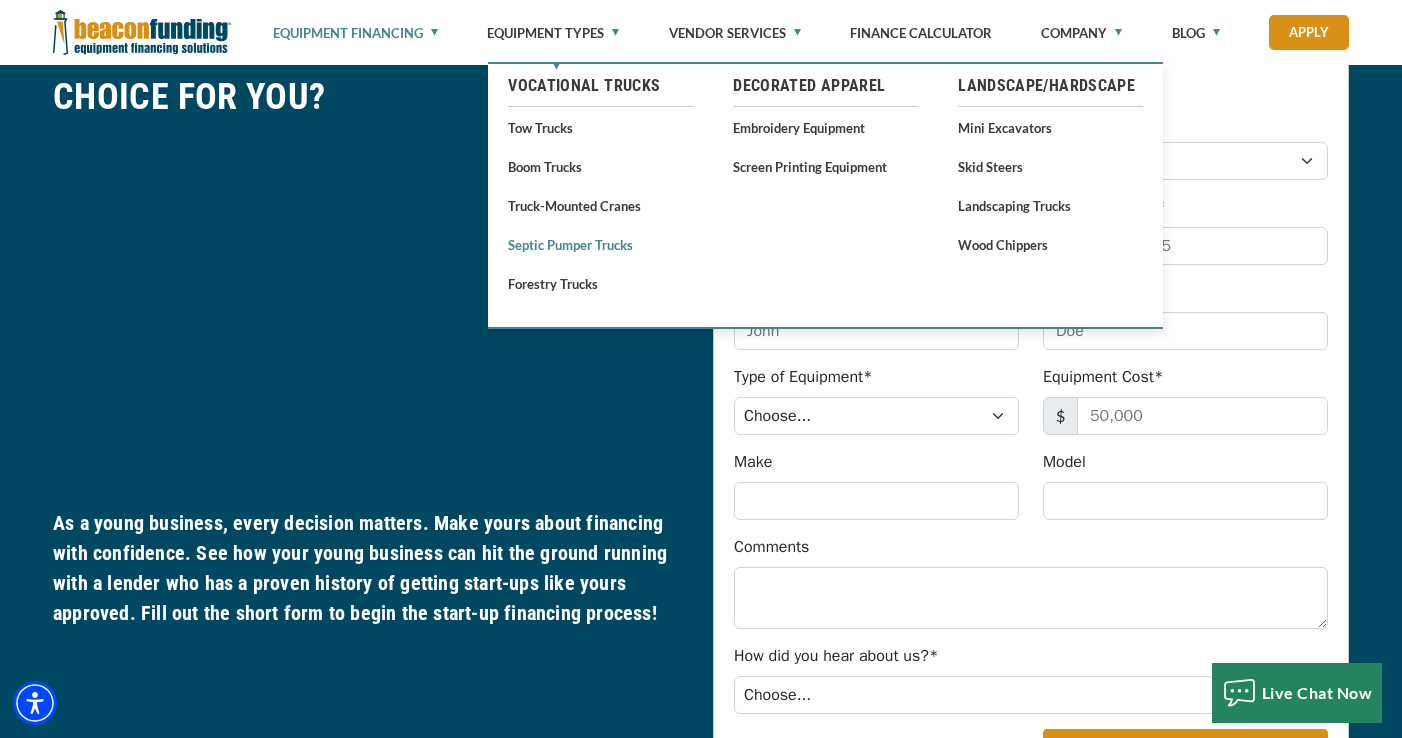 click on "Septic Pumper Trucks" at bounding box center (600, 244) 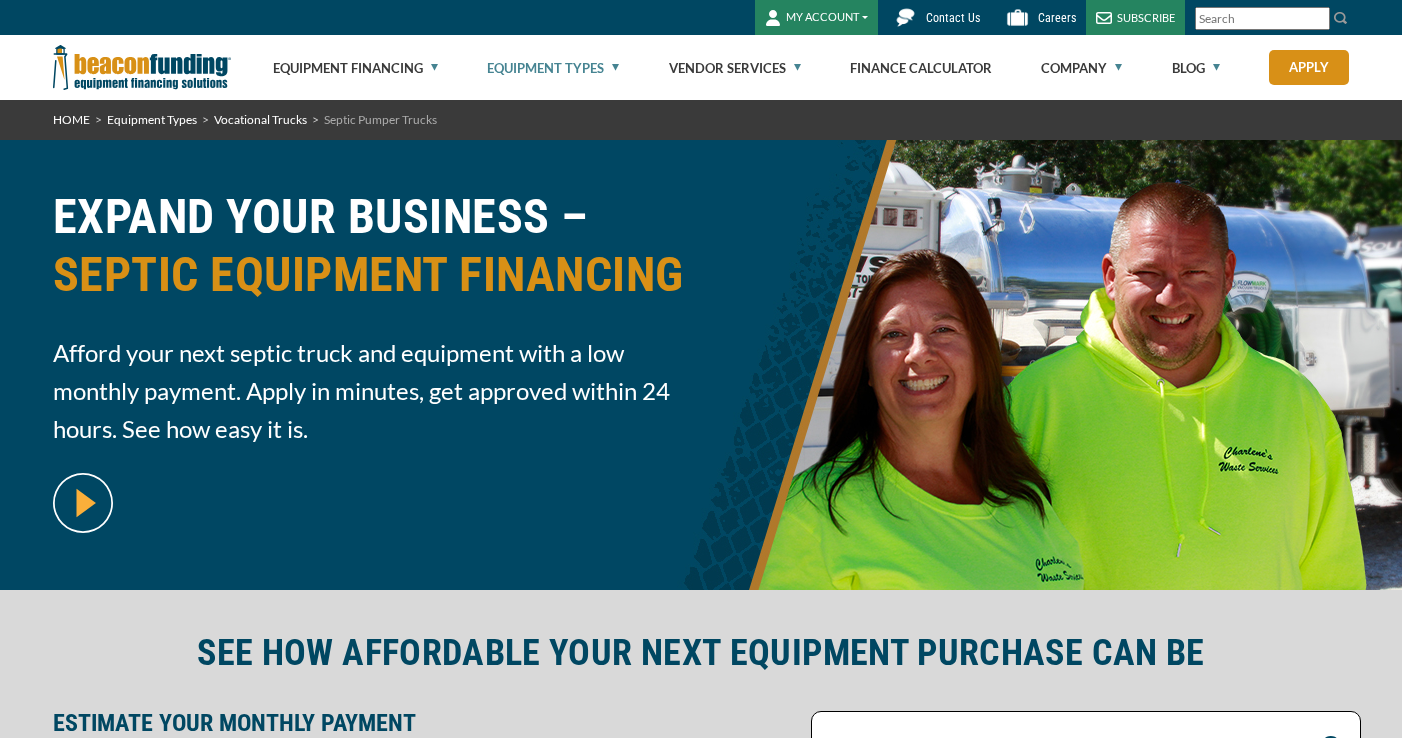 scroll, scrollTop: 0, scrollLeft: 0, axis: both 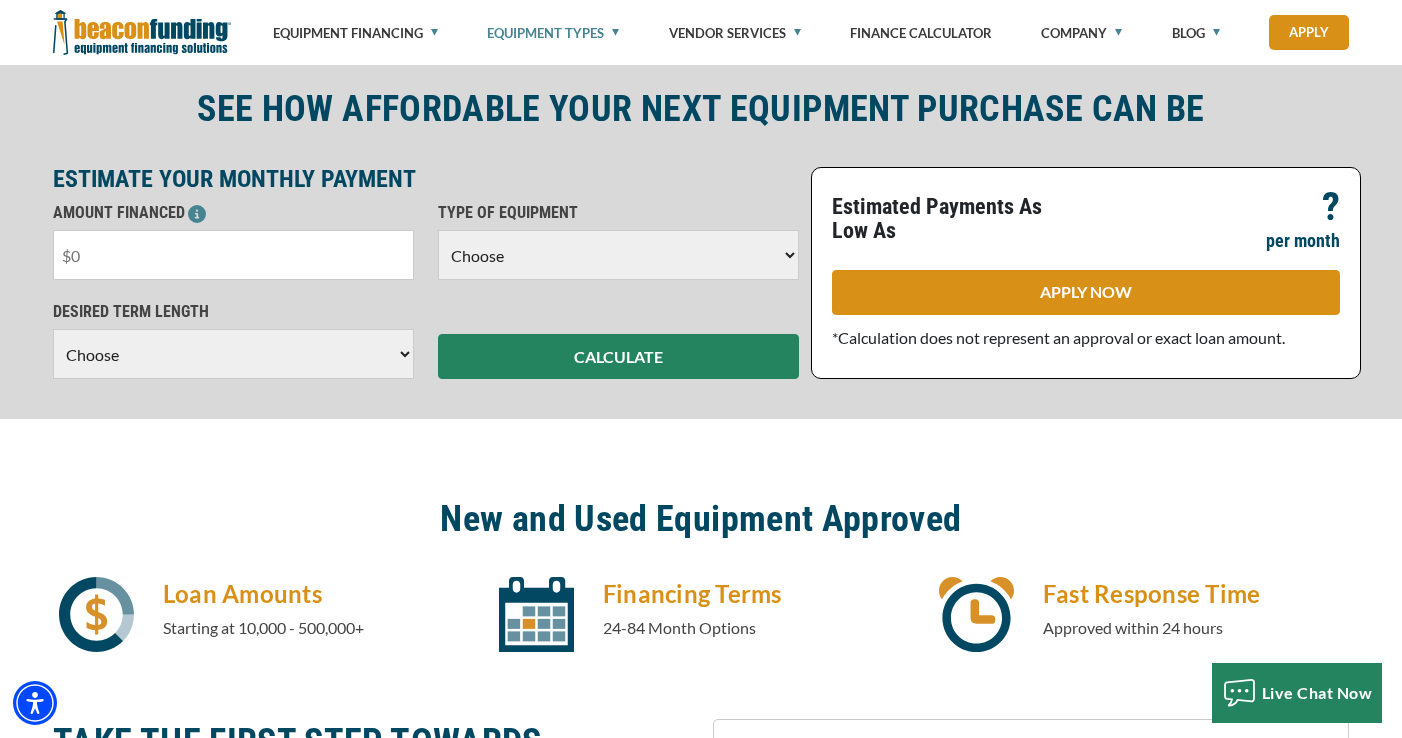 click at bounding box center (233, 255) 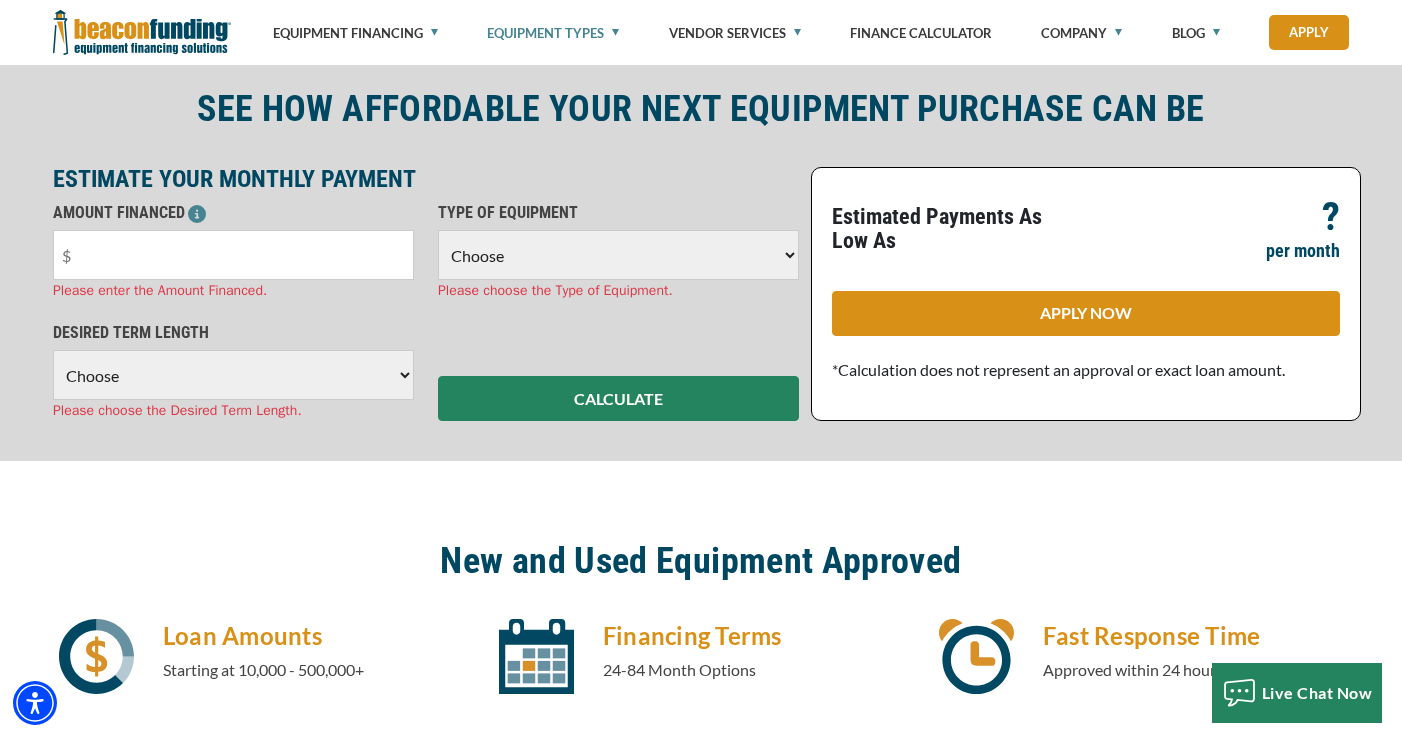 select on "14" 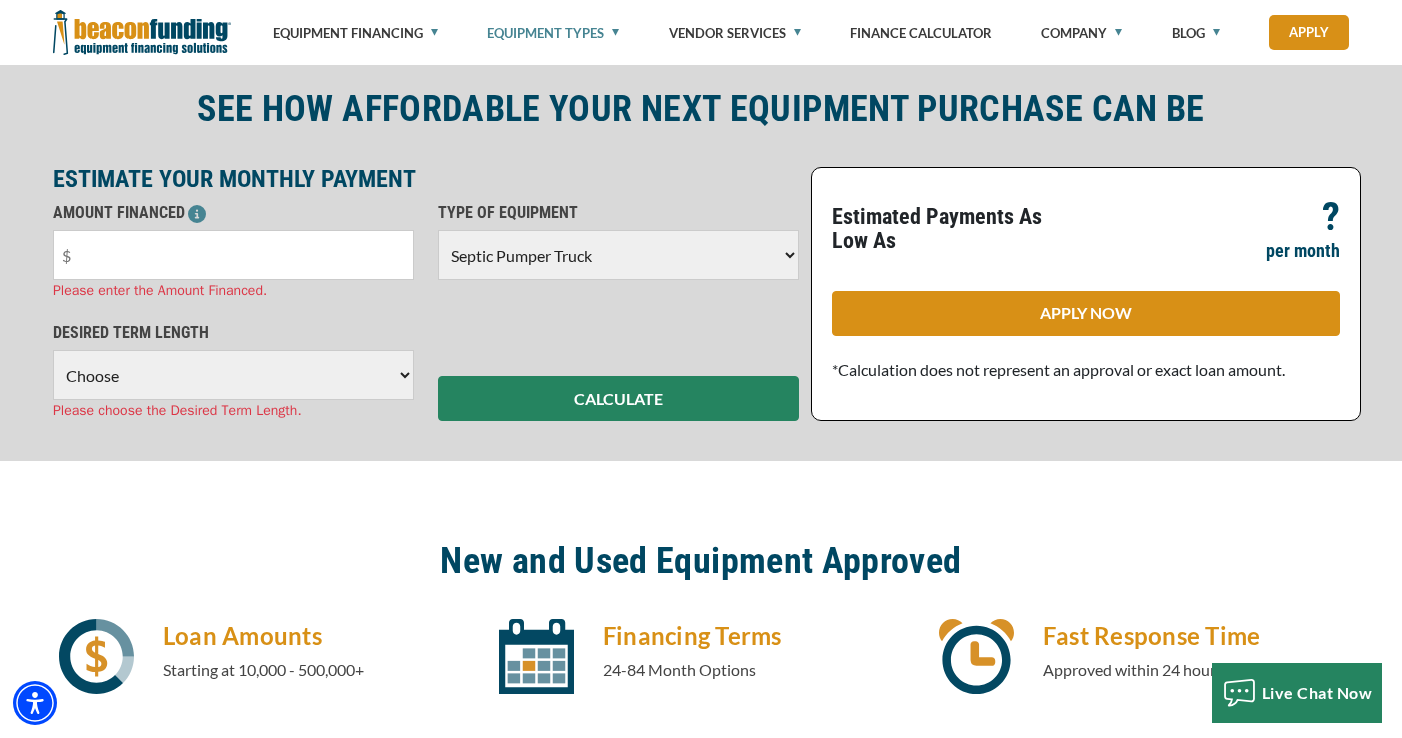 click on "Choose
36 Months
48 Months
60 Months" at bounding box center (233, 375) 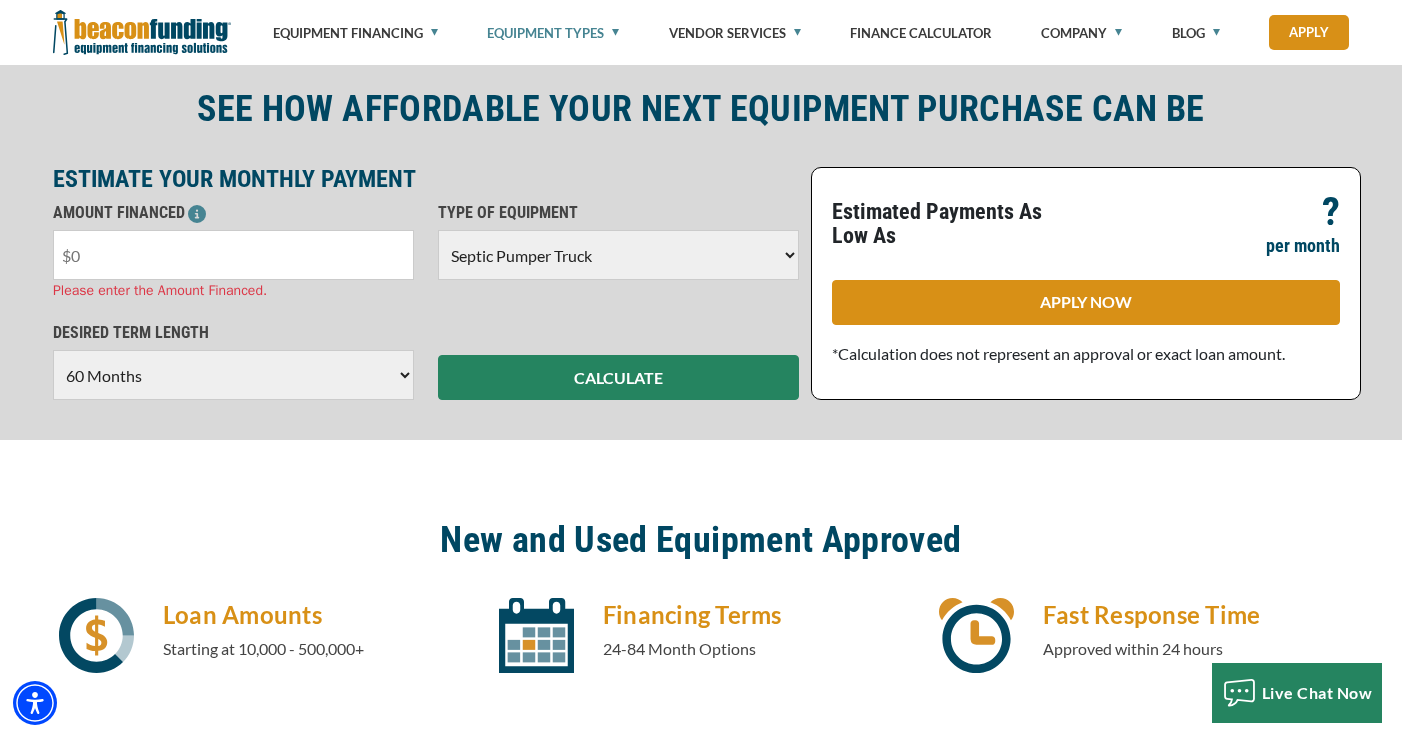 click at bounding box center (233, 255) 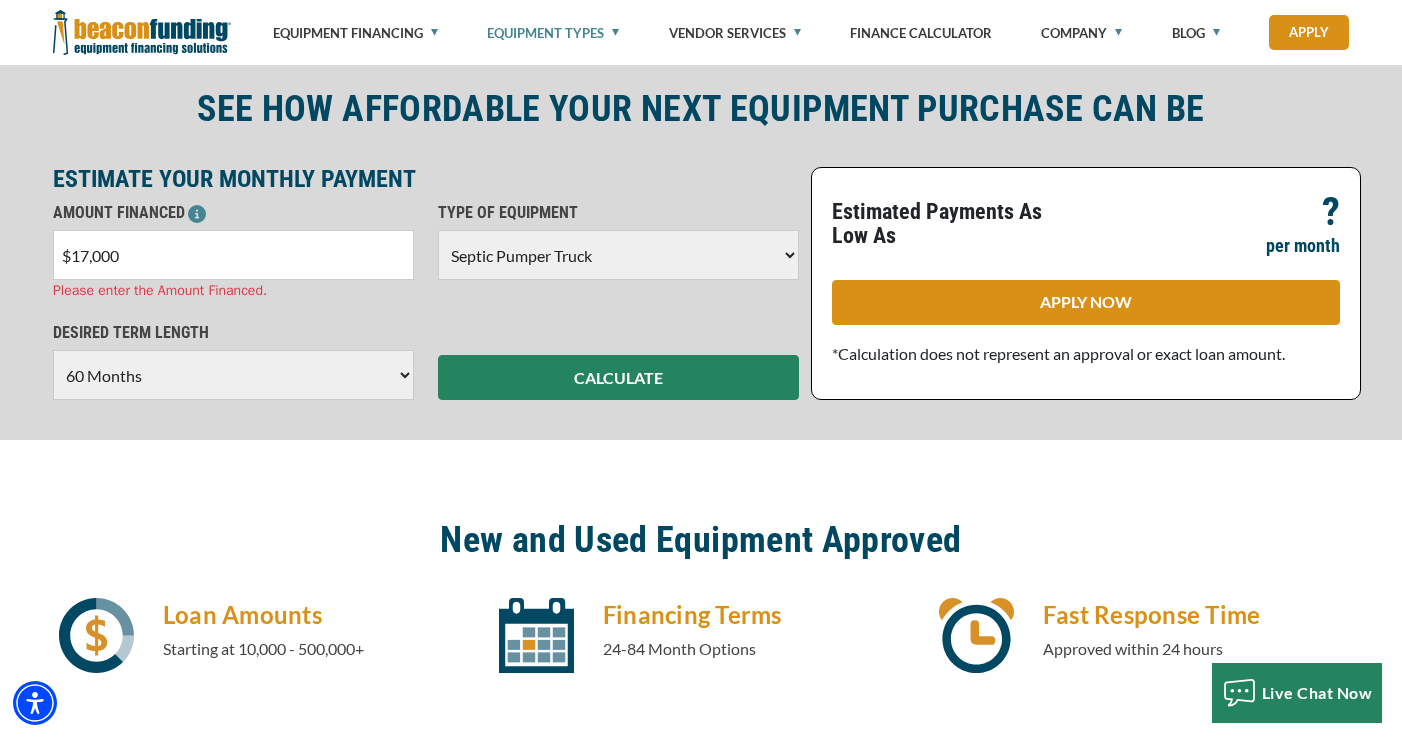 type on "$170,000" 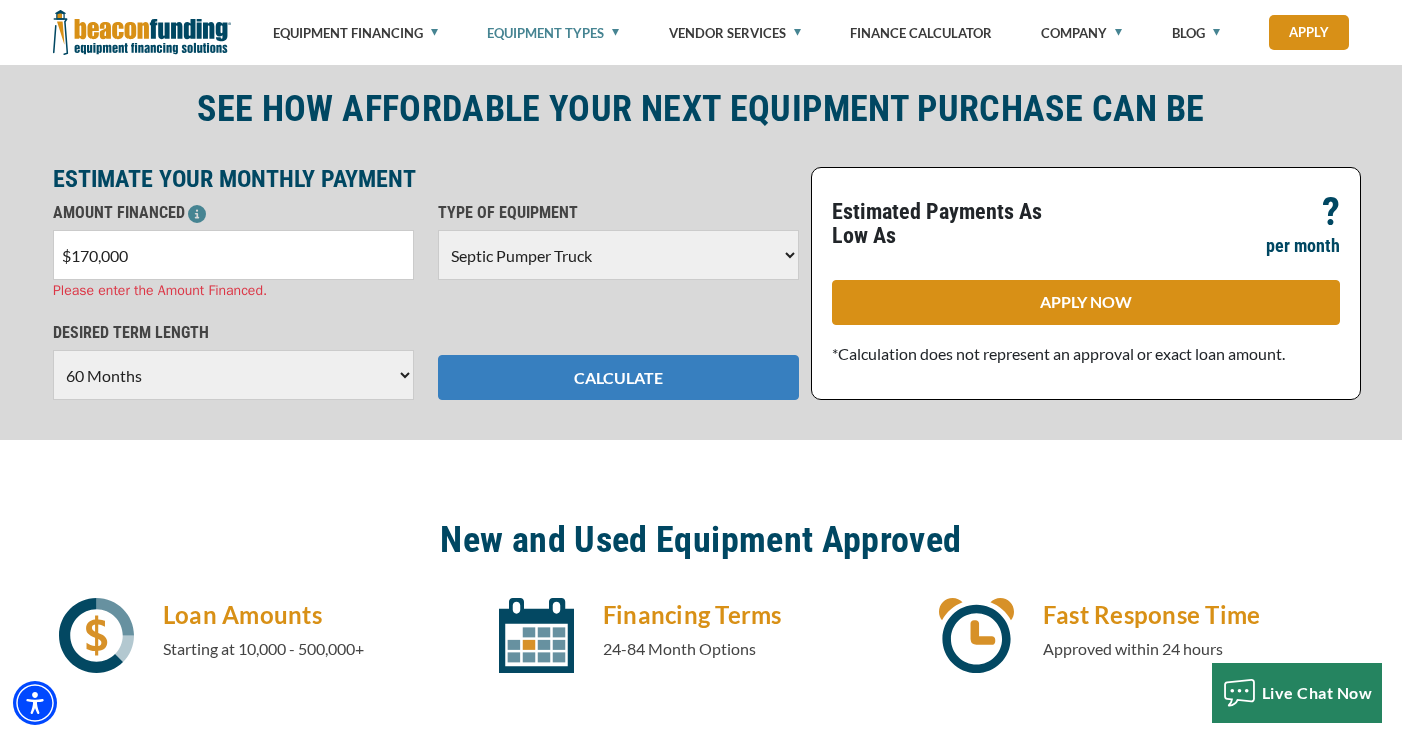 click on "SEE HOW AFFORDABLE YOUR NEXT EQUIPMENT PURCHASE CAN BE
ESTIMATE YOUR MONTHLY PAYMENT
AMOUNT FINANCED
$170,000
Please enter the Amount Financed.
TYPE OF EQUIPMENT
Choose Backhoe Boom/Bucket Truck Chipper Commercial Mower Crane DTG/DTF Printing Embroidery Excavator Landscape Truck/Equipment Other Other Commercial Truck Other Decorated Apparel Screen Printing Septic Pumper Truck Skid Steer Tow Truck $" at bounding box center [701, 243] 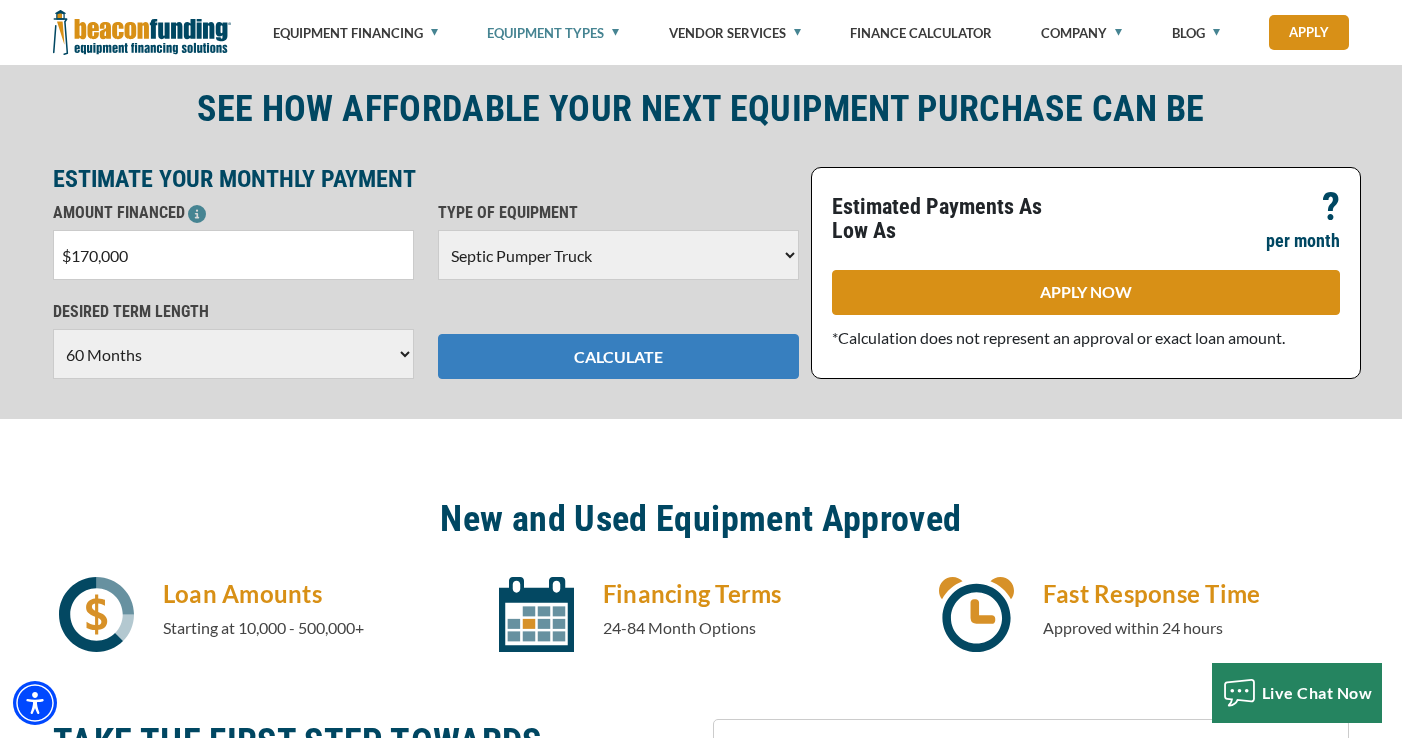 click on "CALCULATE" at bounding box center (618, 356) 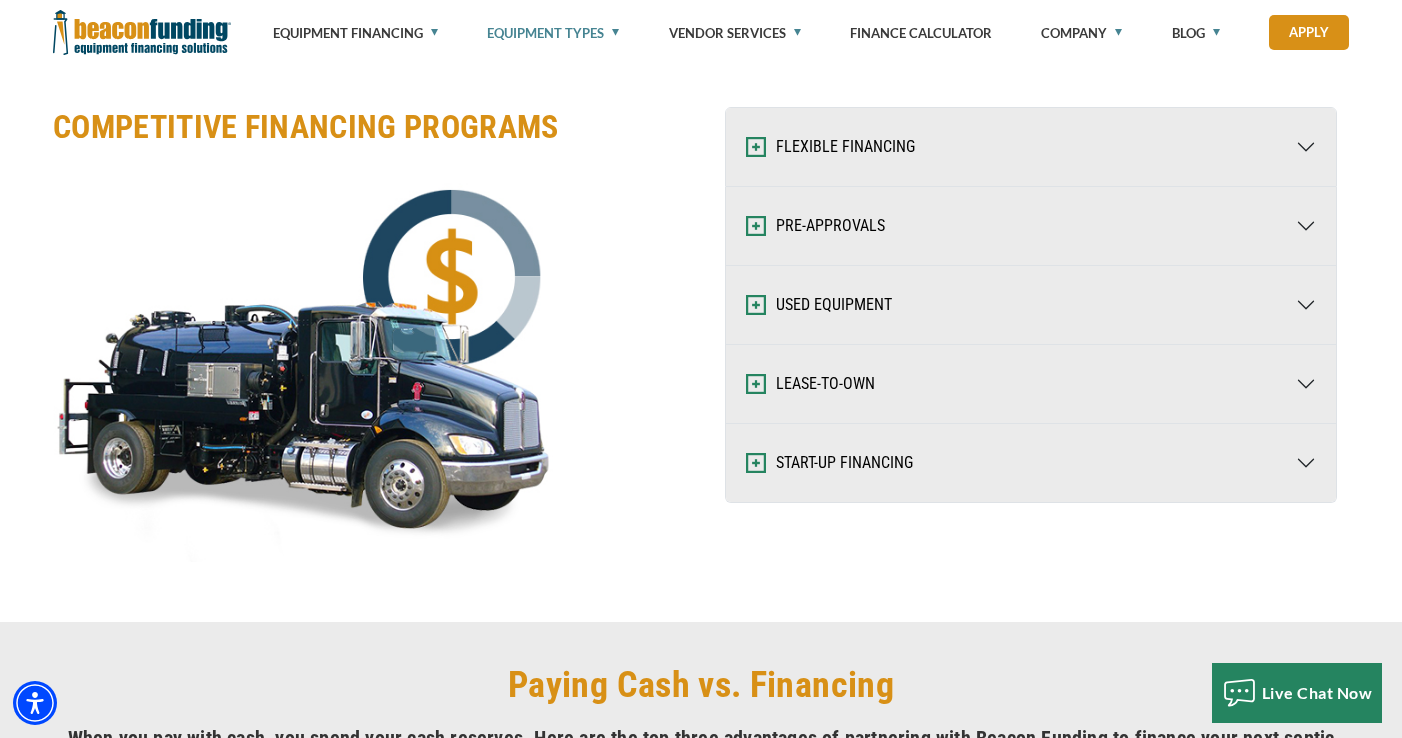 scroll, scrollTop: 2820, scrollLeft: 0, axis: vertical 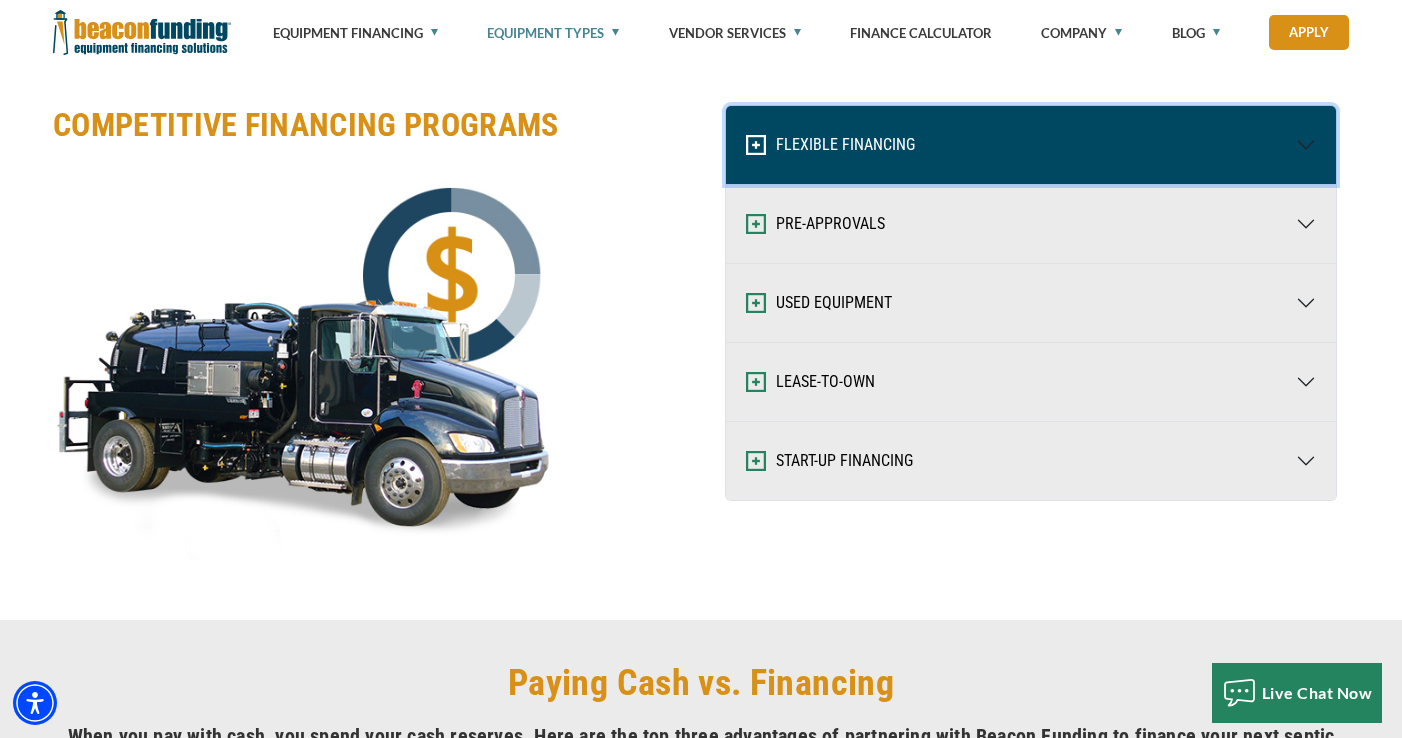 click on "FLEXIBLE FINANCING" at bounding box center (1031, 145) 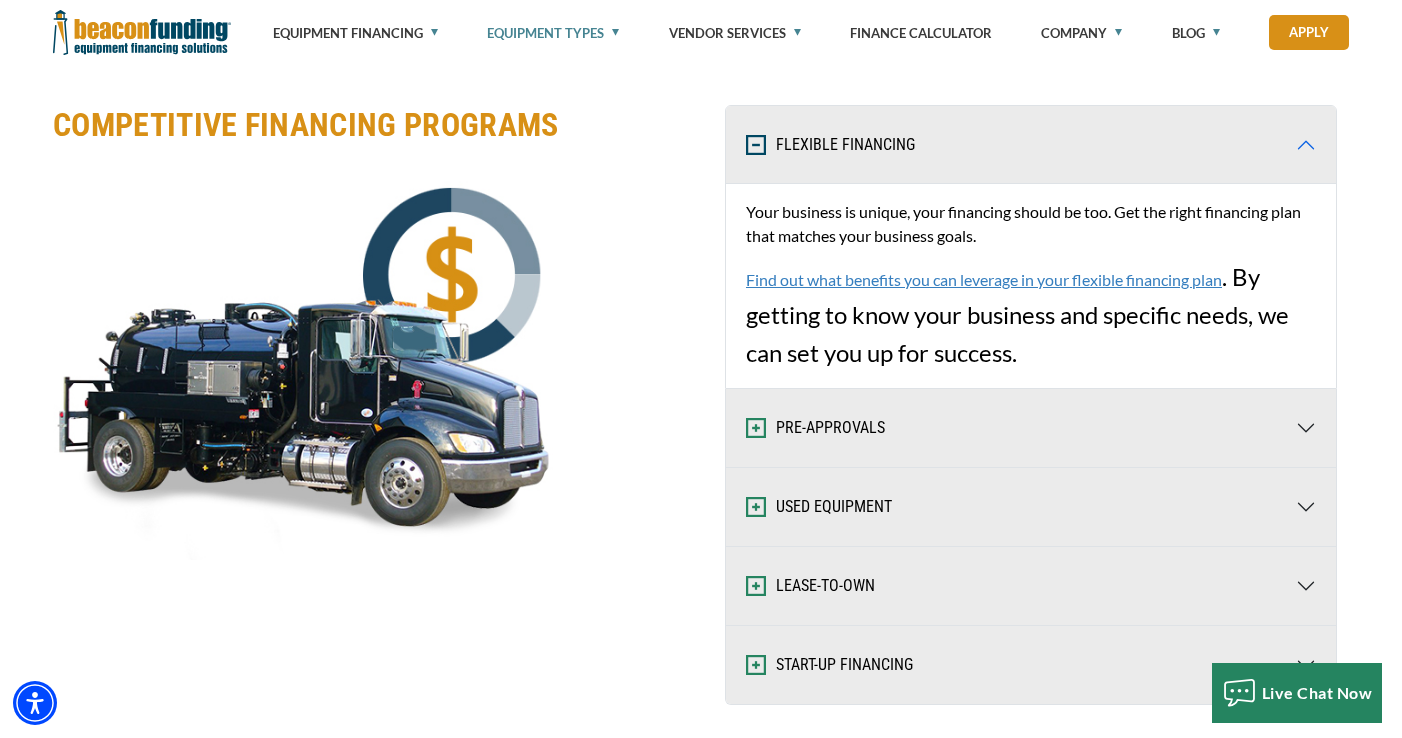 click on "Find out what benefits you can leverage in your flexible financing plan" at bounding box center [984, 279] 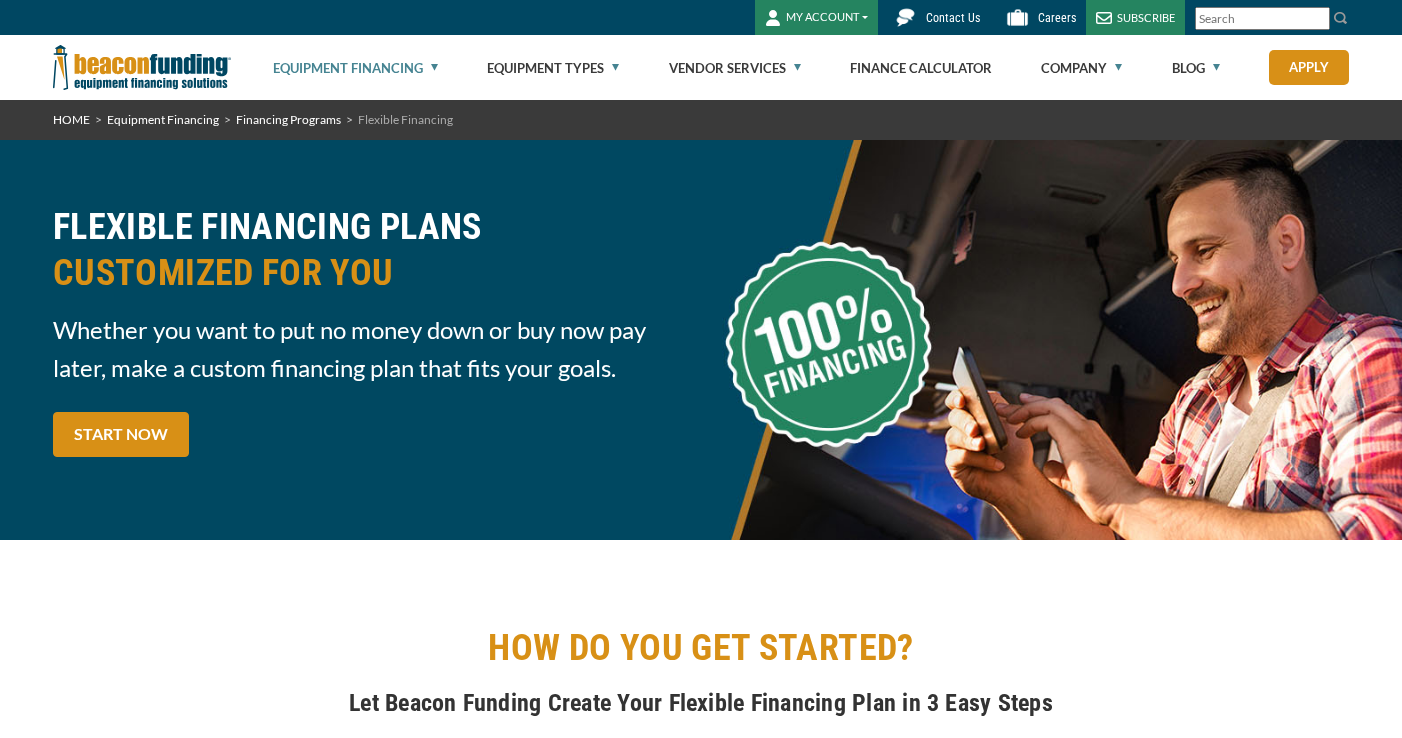 scroll, scrollTop: 0, scrollLeft: 0, axis: both 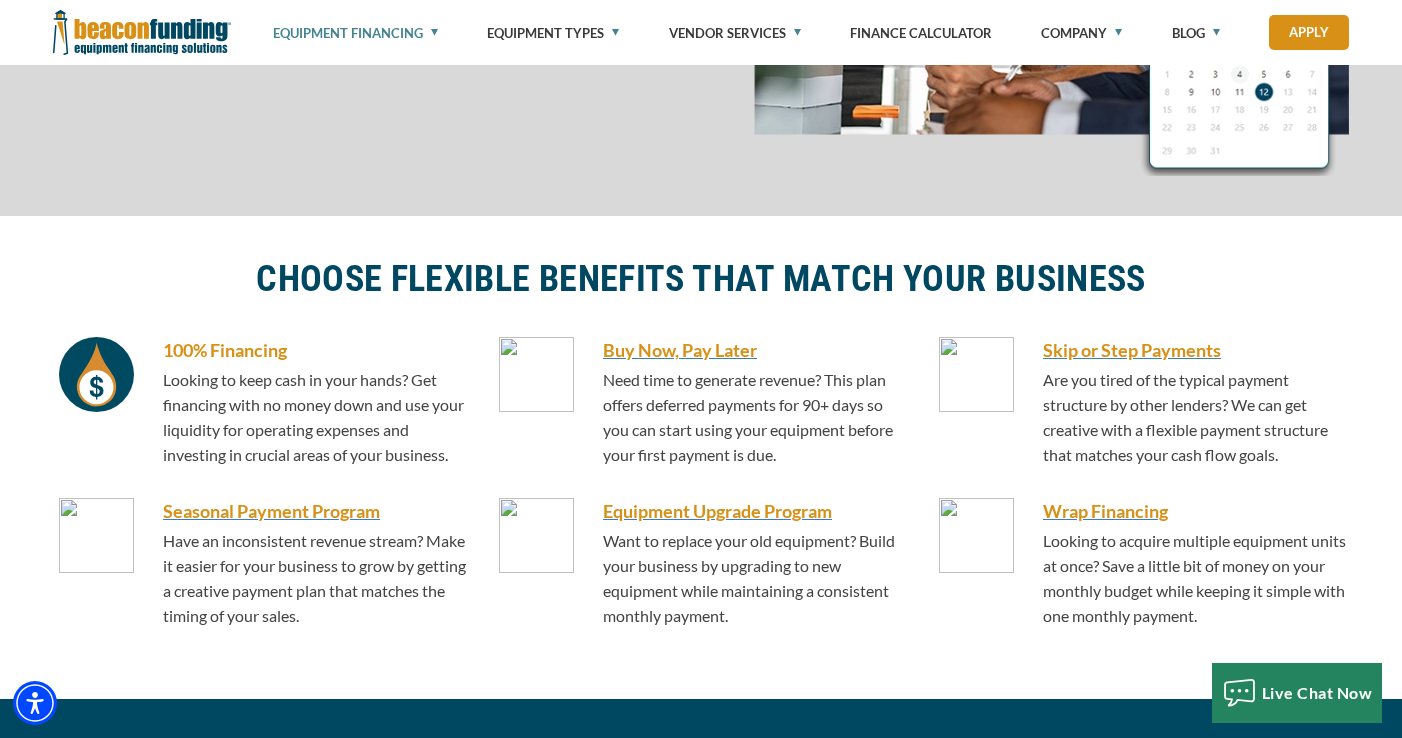 click on "100% Financing" at bounding box center (316, 350) 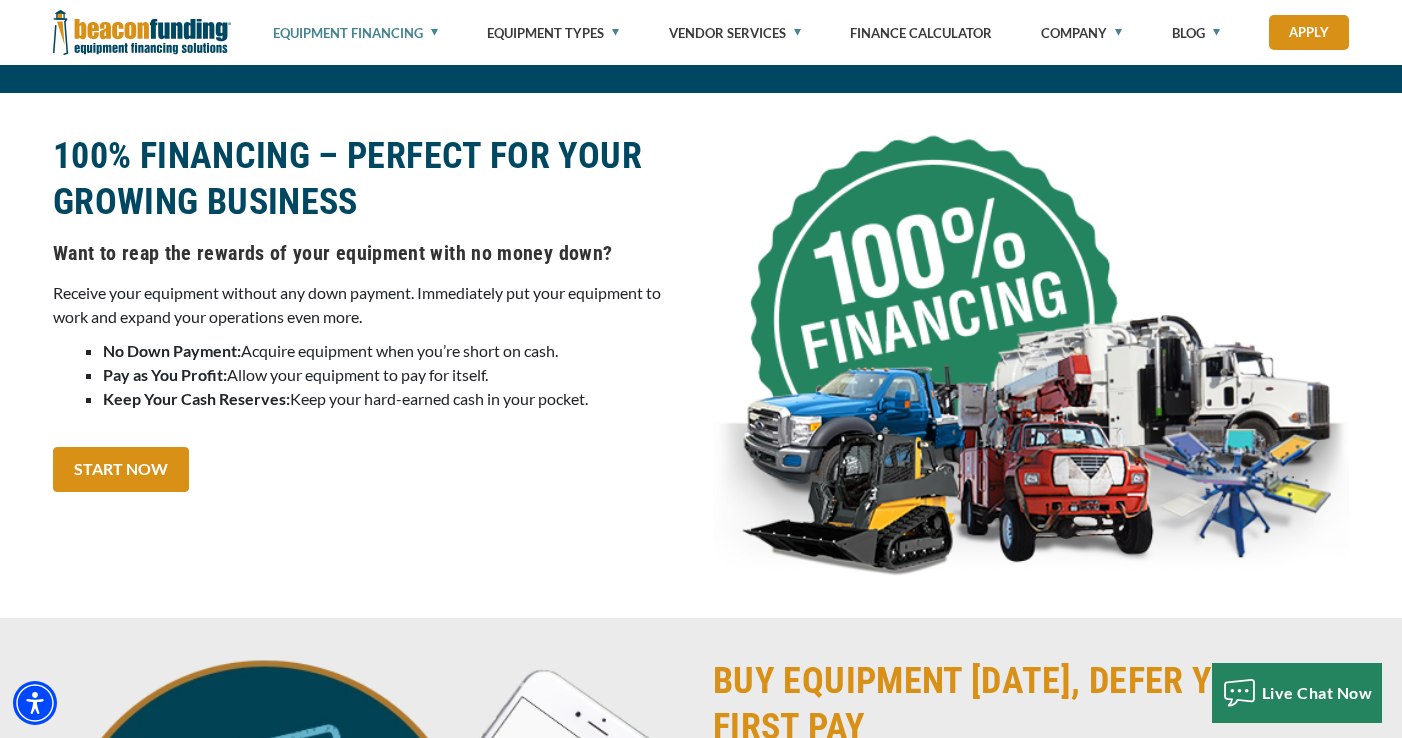 scroll, scrollTop: 2217, scrollLeft: 0, axis: vertical 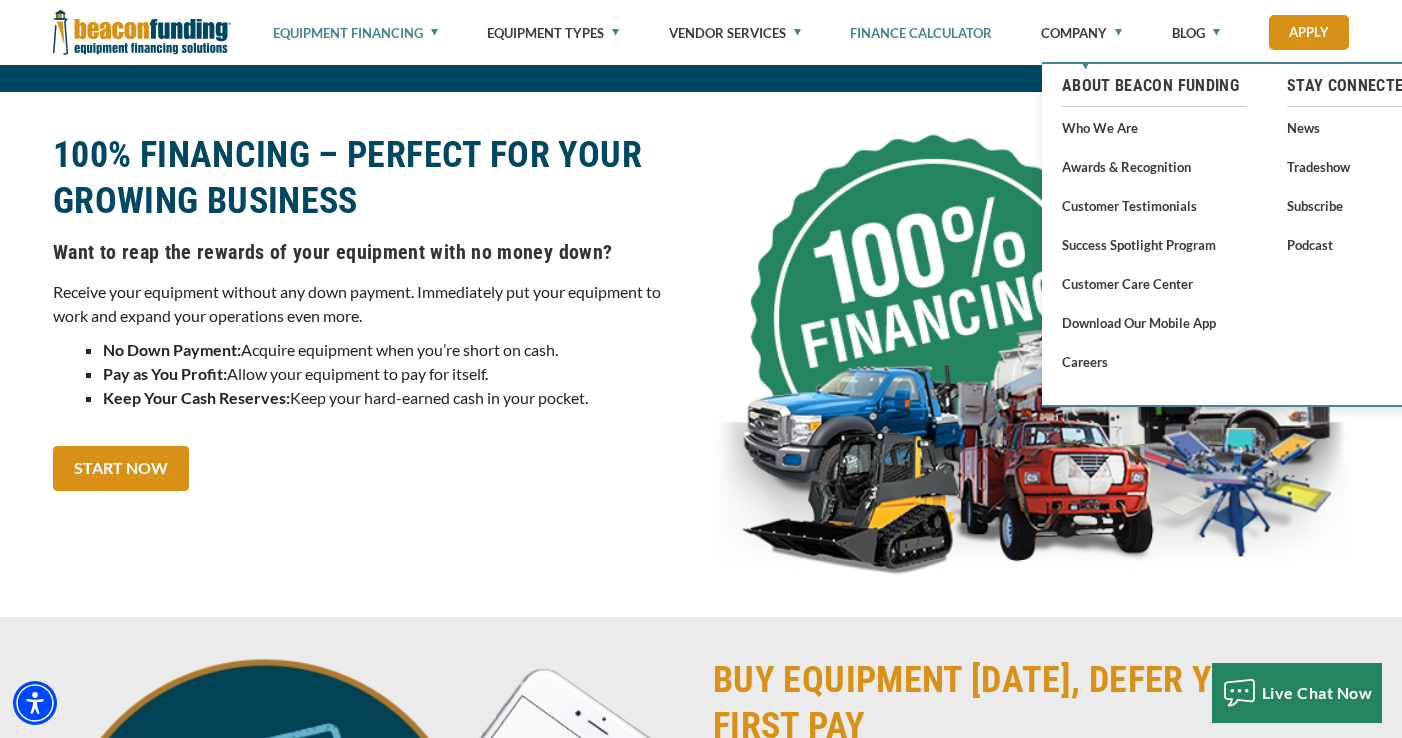 click on "Finance Calculator" at bounding box center (921, 33) 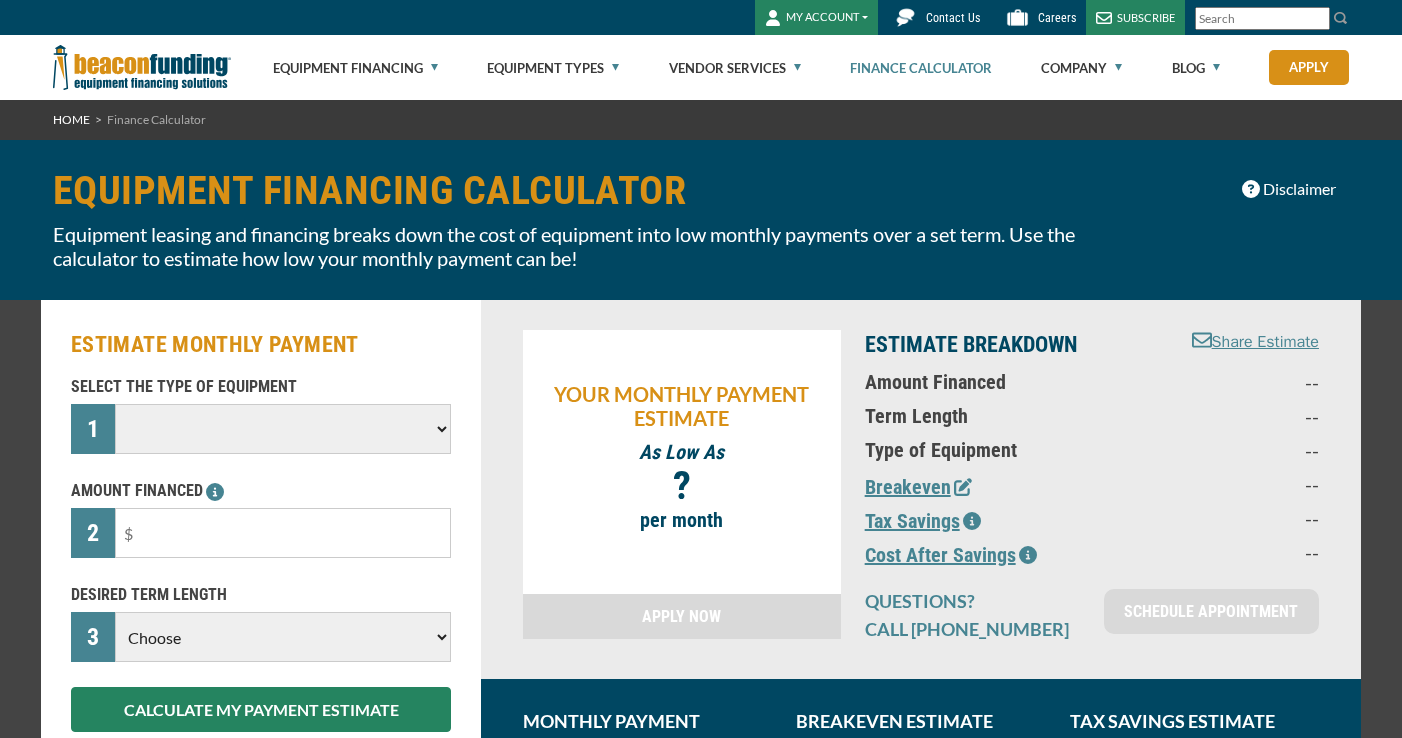 scroll, scrollTop: 0, scrollLeft: 0, axis: both 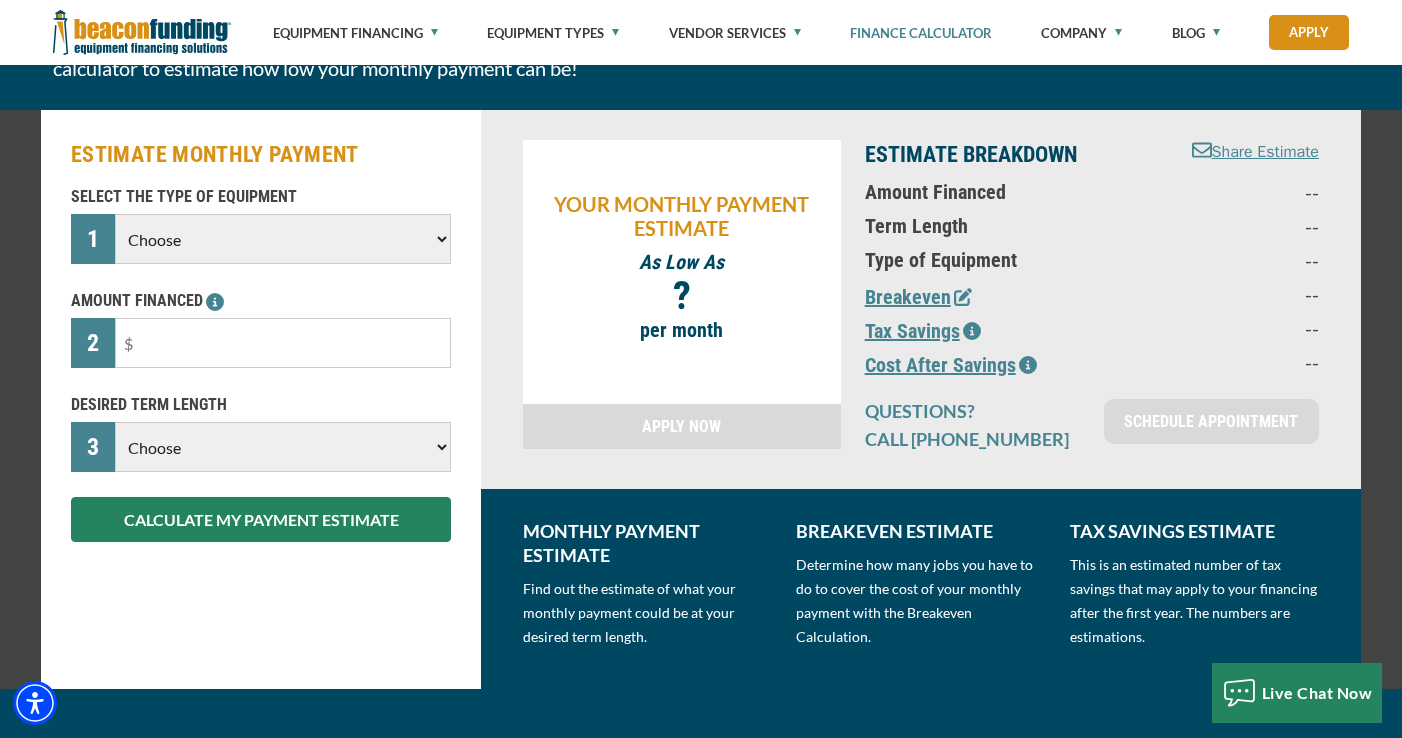 click on "Choose Backhoe Boom/Bucket Truck Chipper Commercial Mower Crane DTG/DTF Printing Embroidery Excavator Landscape Truck/Equipment Other Other Commercial Truck Other Decorated Apparel Screen Printing Septic Pumper Truck Skid Steer [PERSON_NAME] Grinder Tow Truck Tractor Trailer Trencher Wheel Loader" at bounding box center [283, 239] 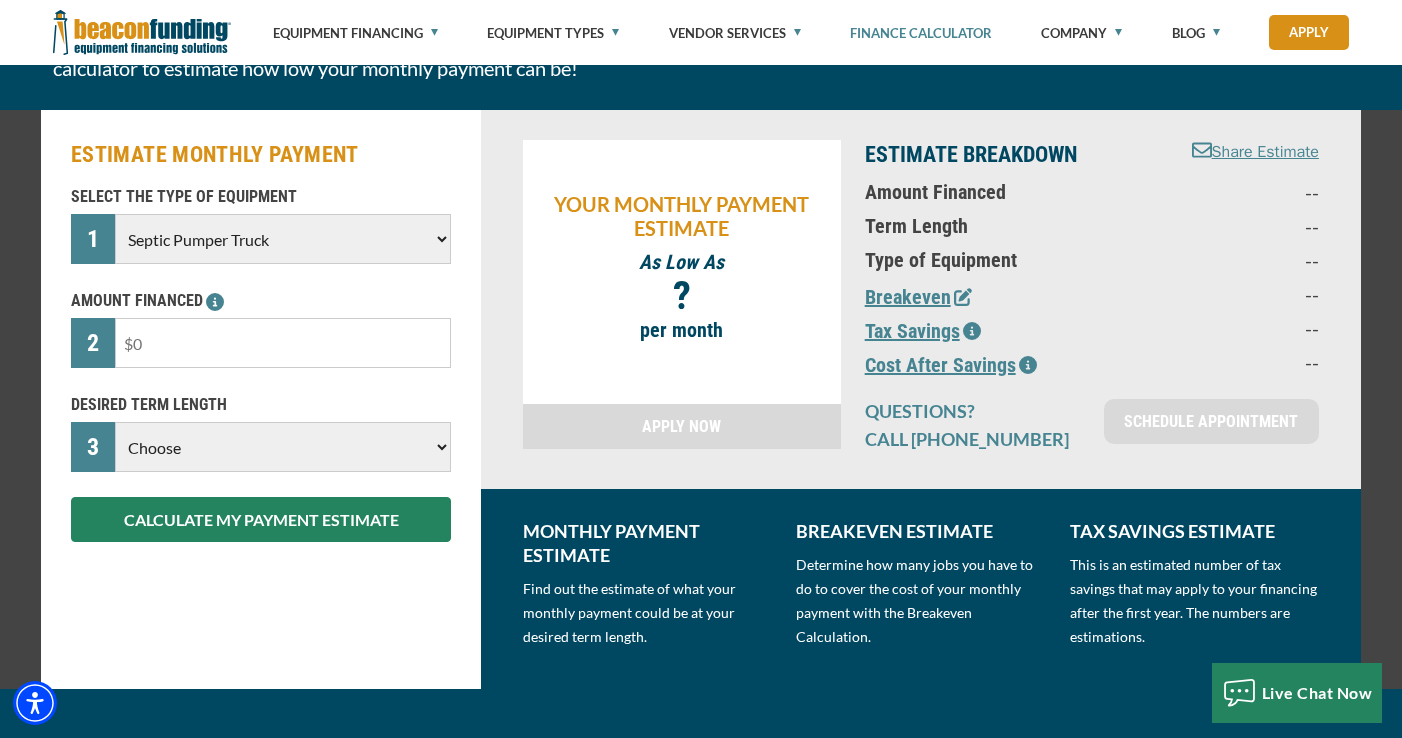 click at bounding box center [283, 343] 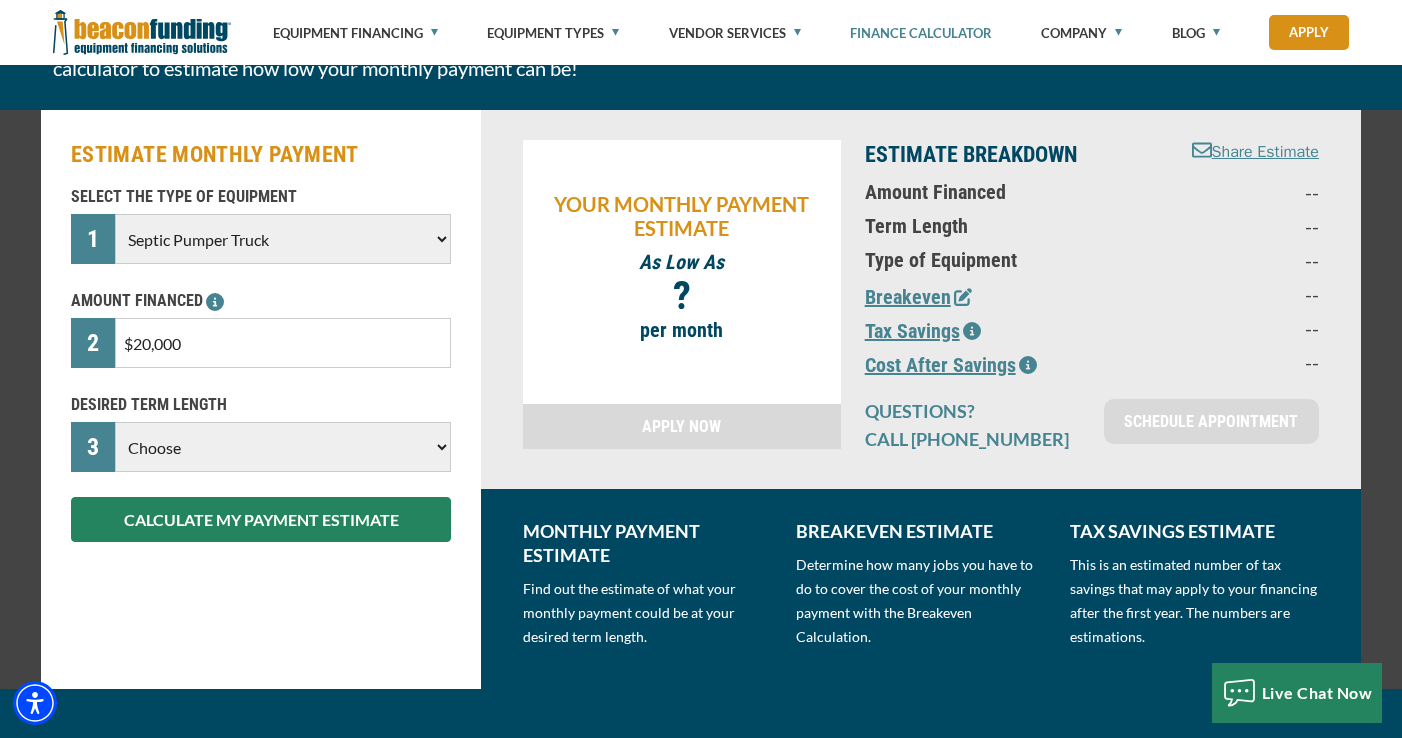 type on "$200,000" 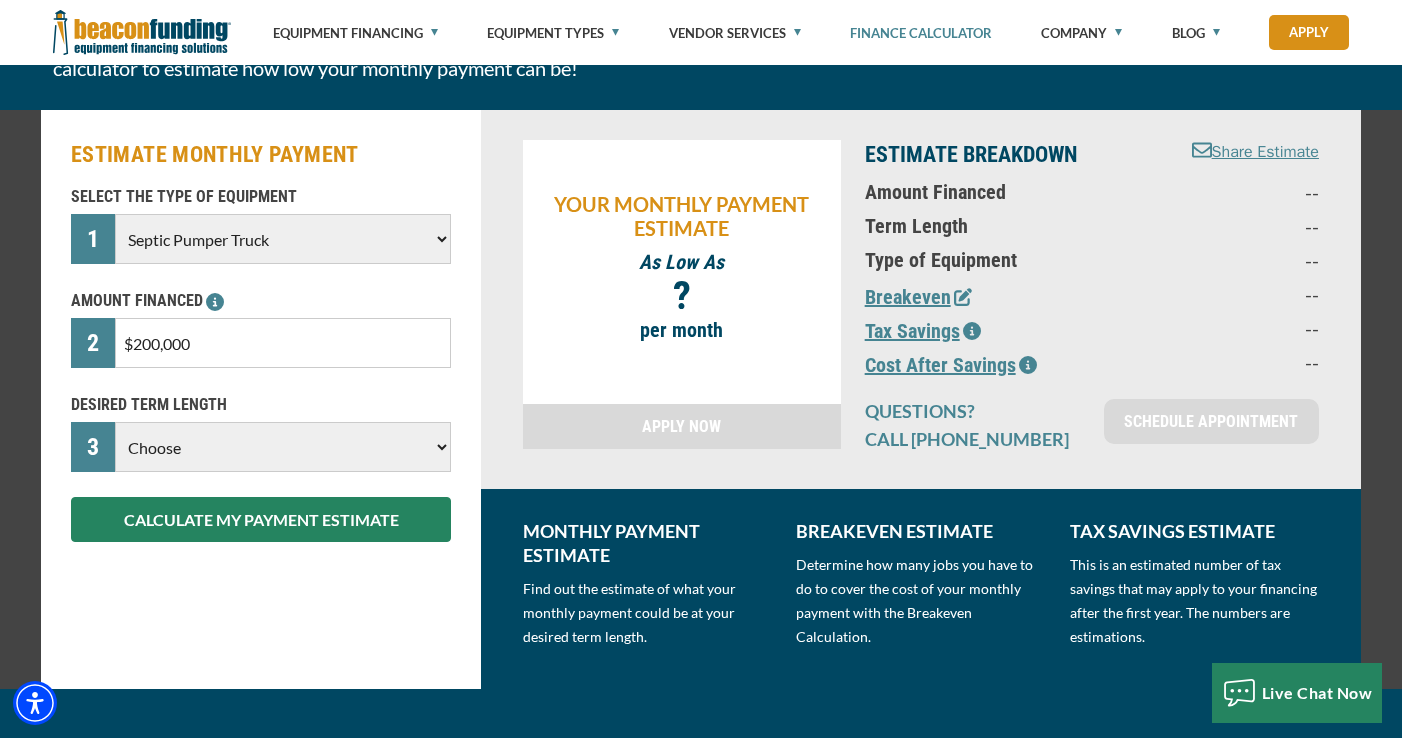 click on "Choose
36 Months
48 Months
60 Months" at bounding box center [283, 447] 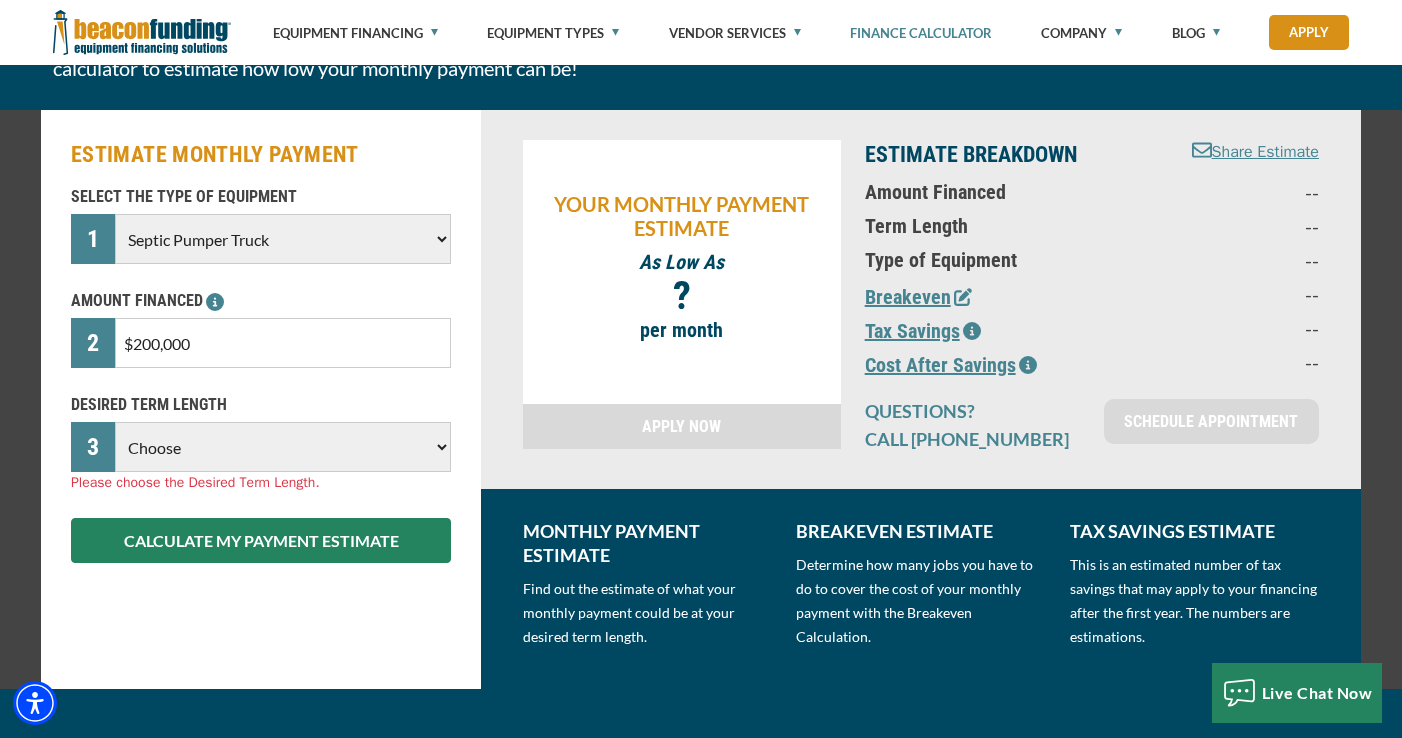 select on "84" 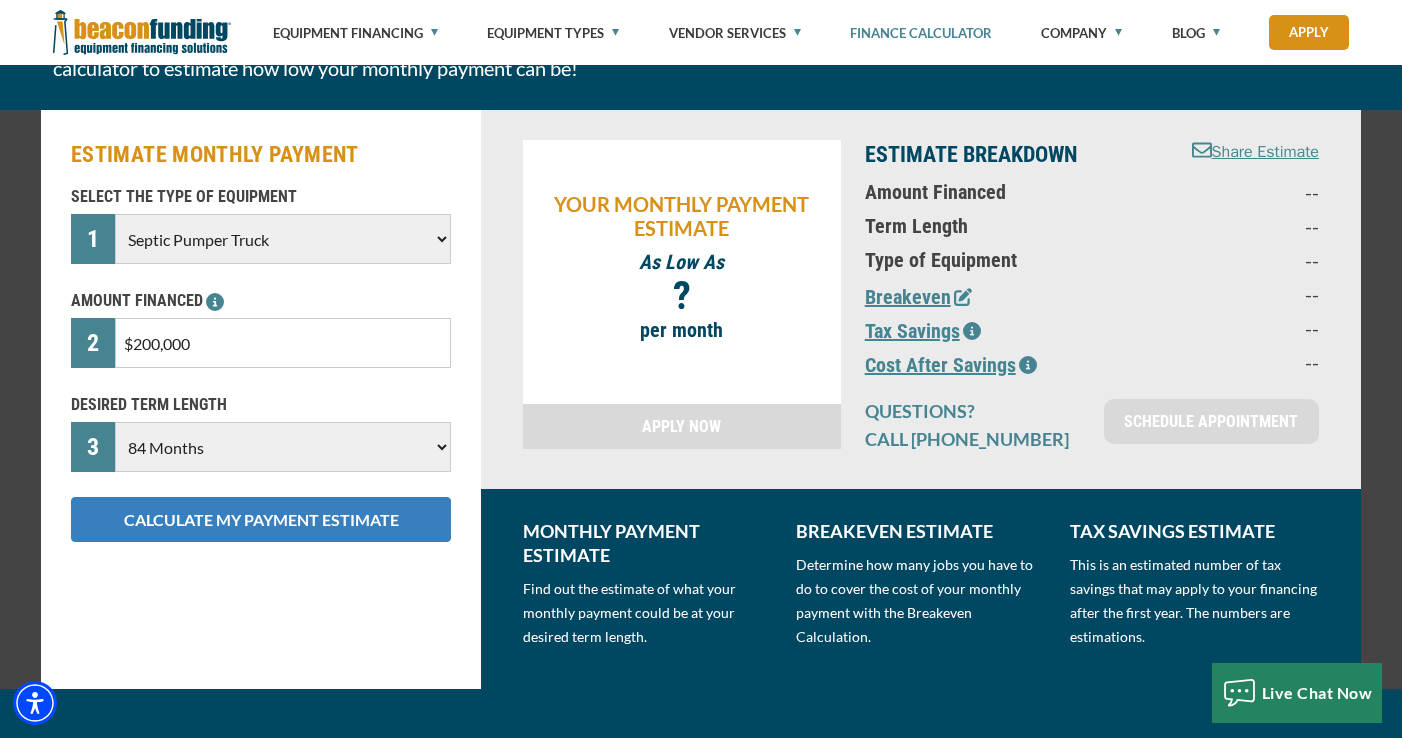 click on "CALCULATE MY PAYMENT ESTIMATE" at bounding box center (261, 519) 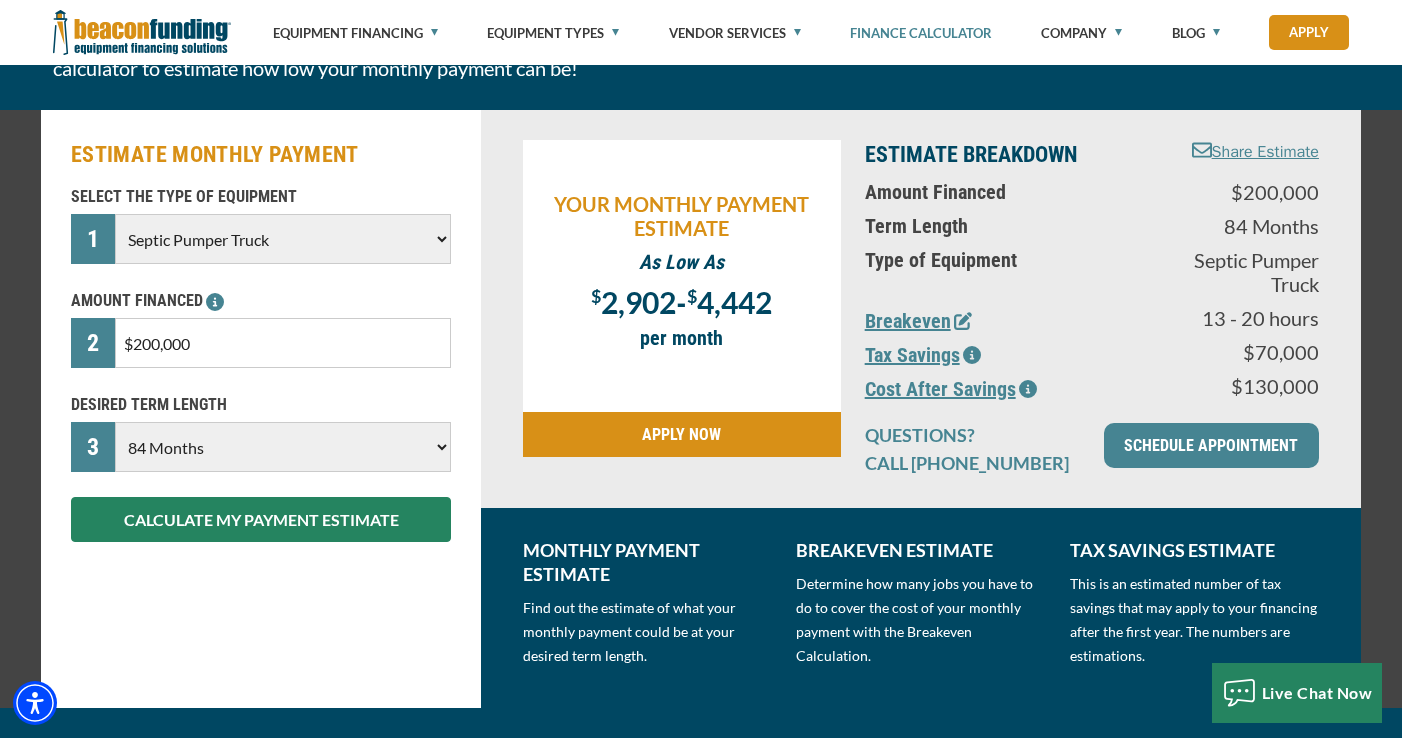 click 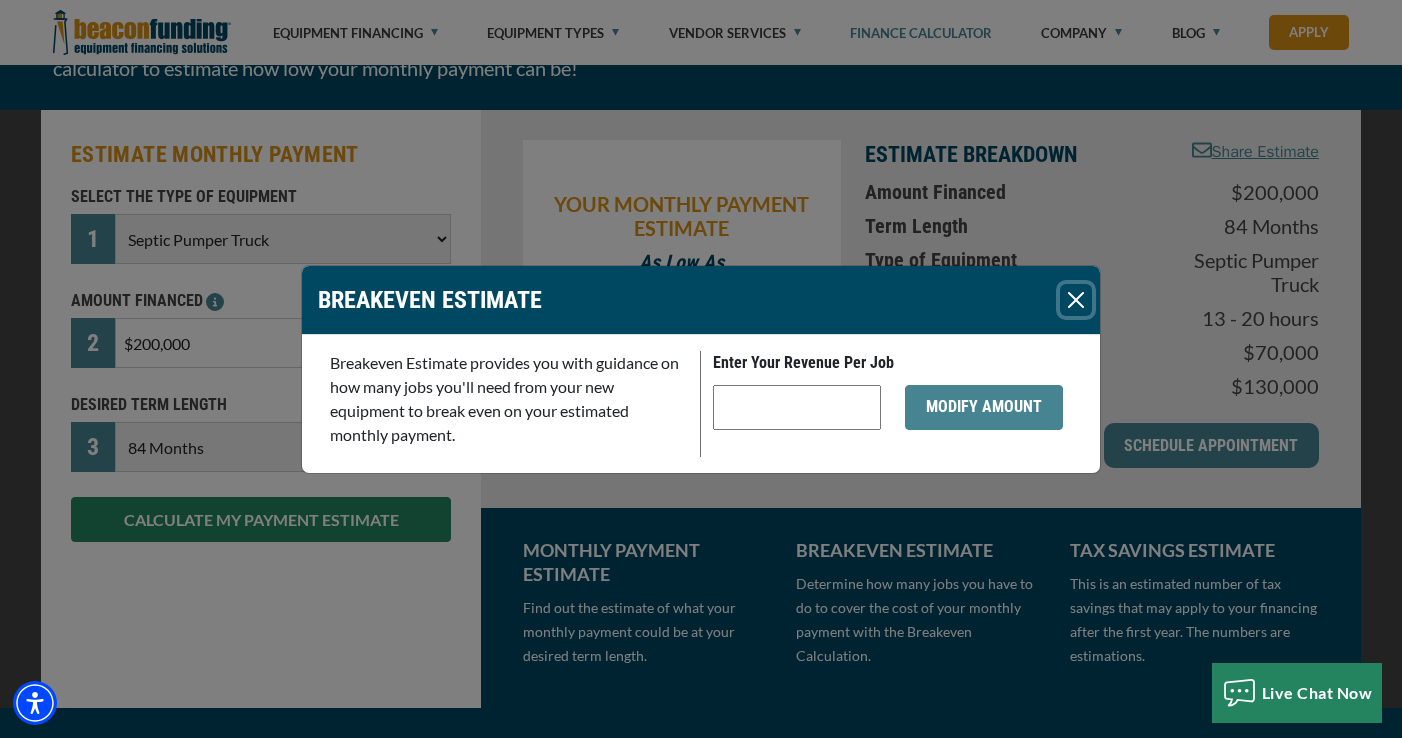 click at bounding box center [1076, 300] 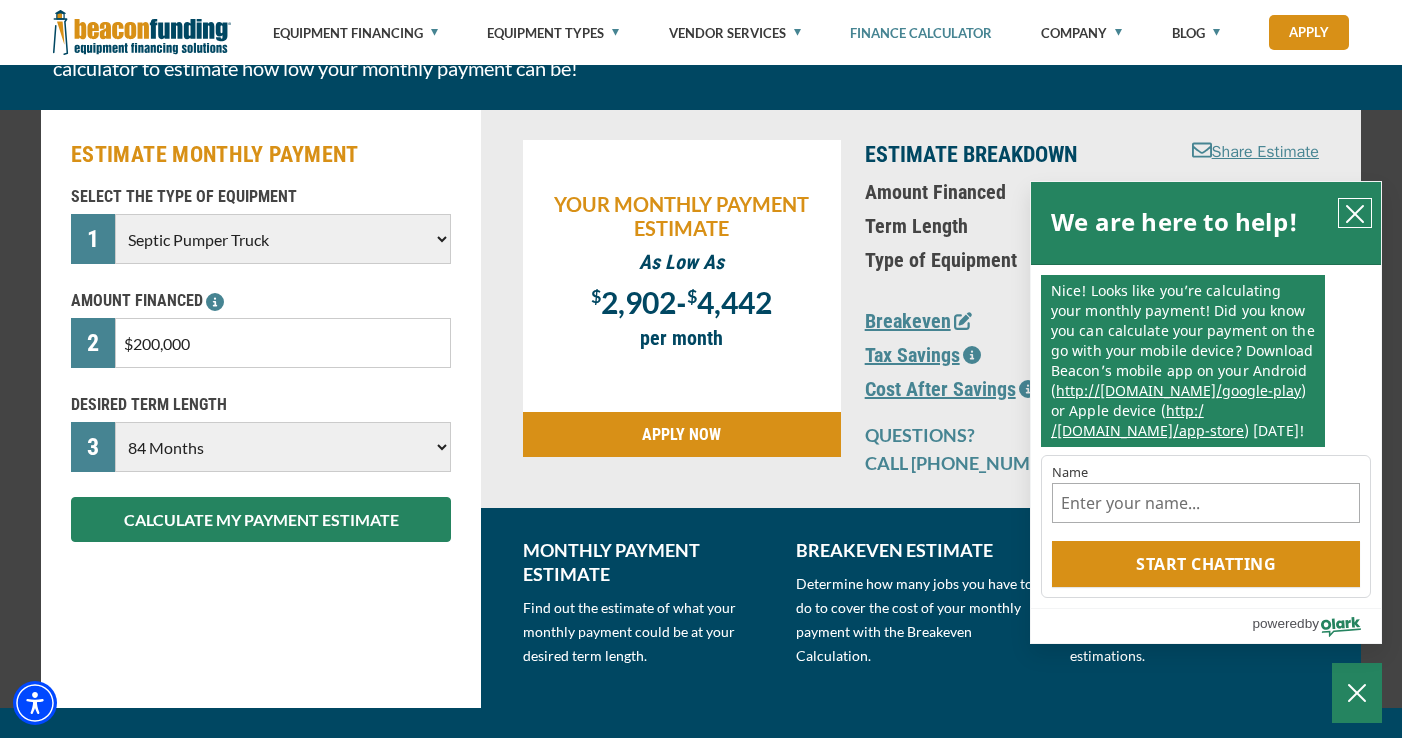click 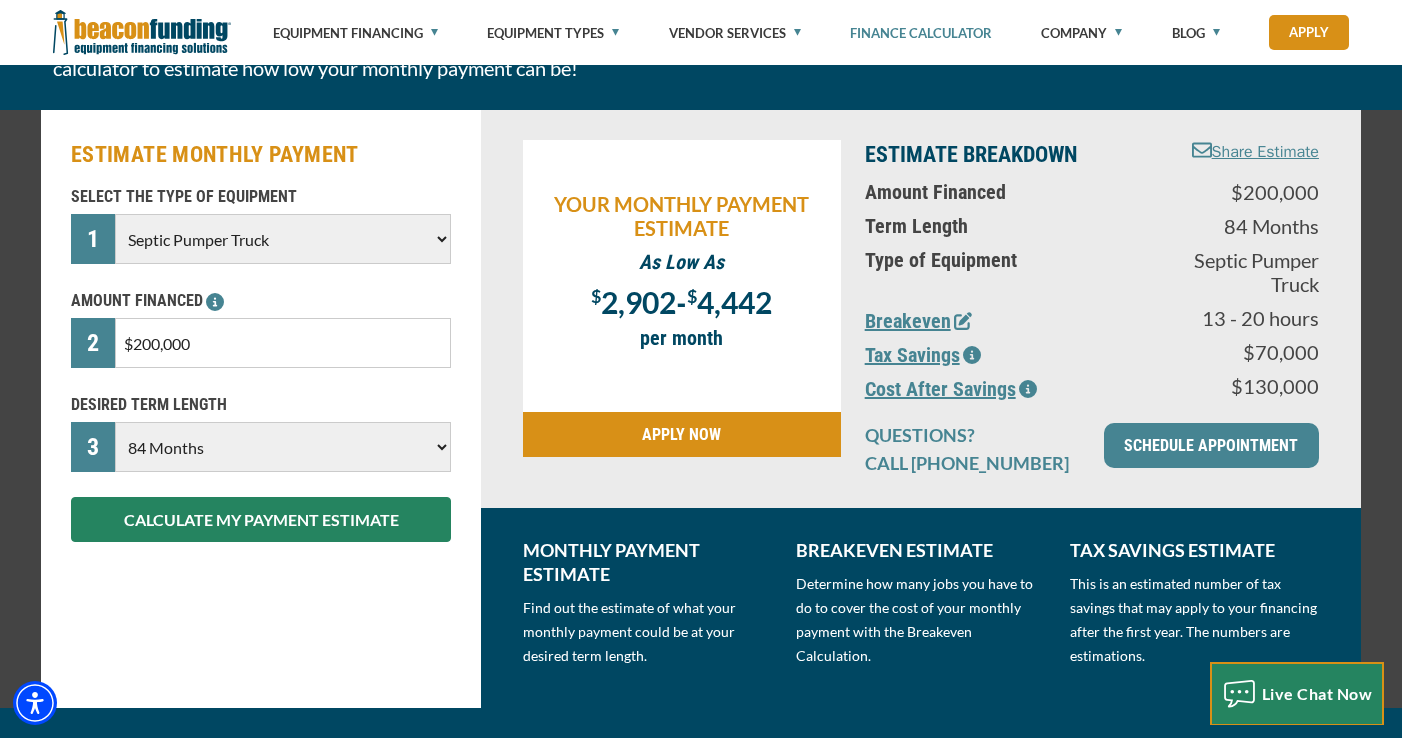 click on "Live Chat Now" at bounding box center [1317, 693] 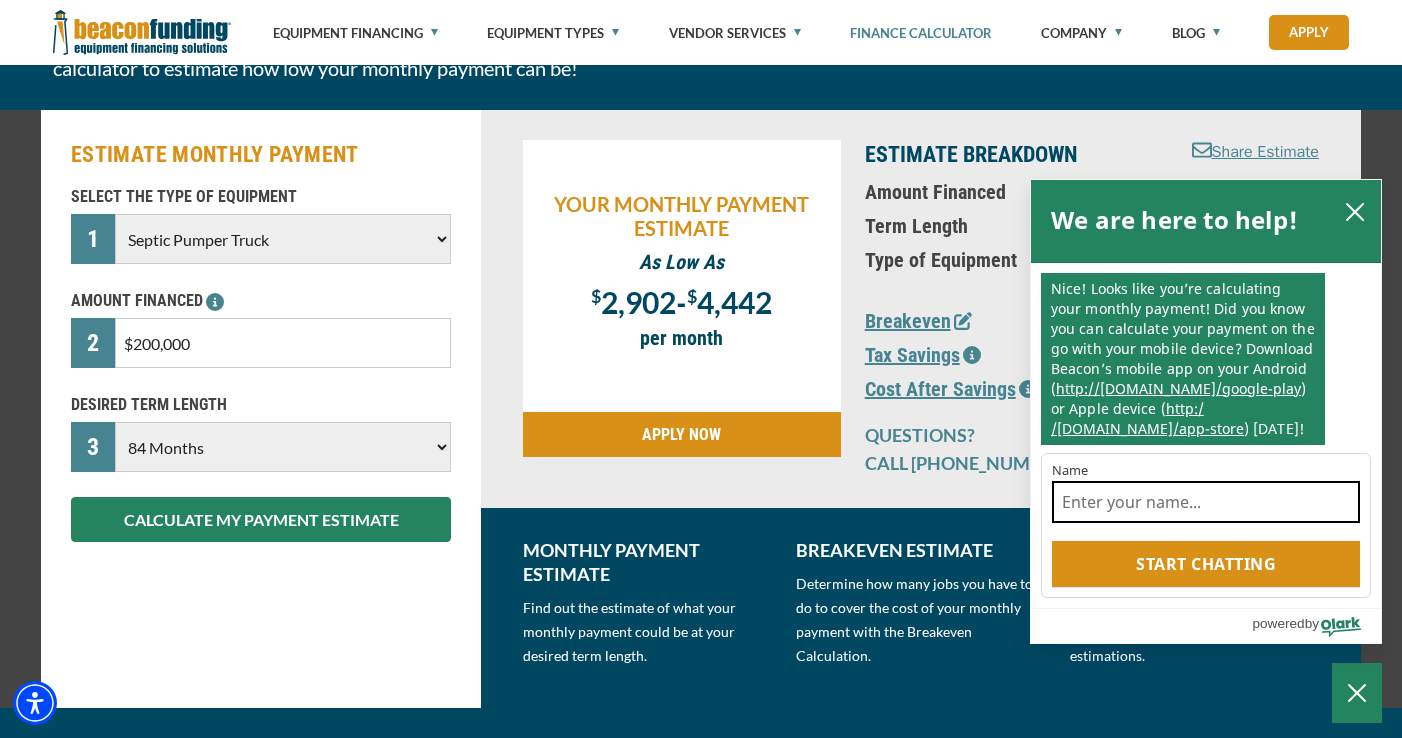 click on "Name" at bounding box center (1206, 502) 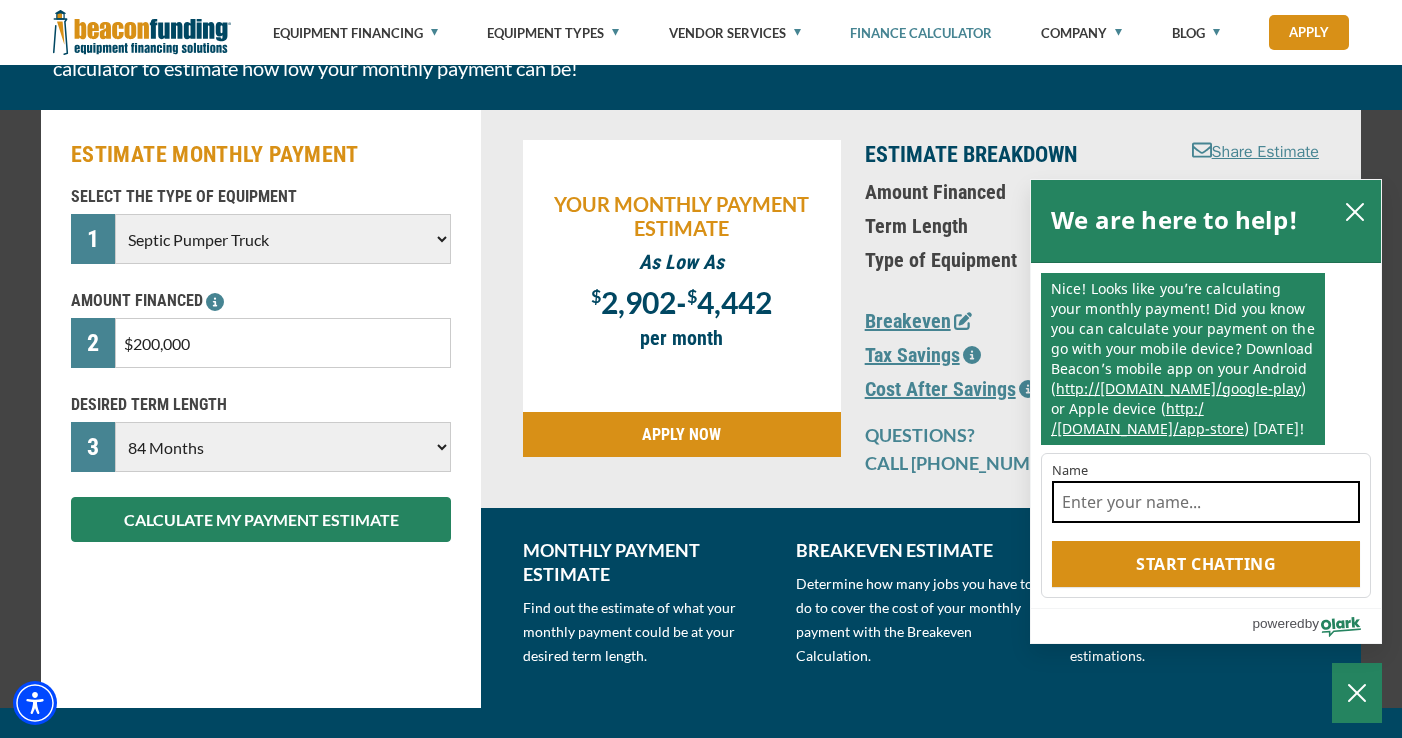 type on "[PERSON_NAME]" 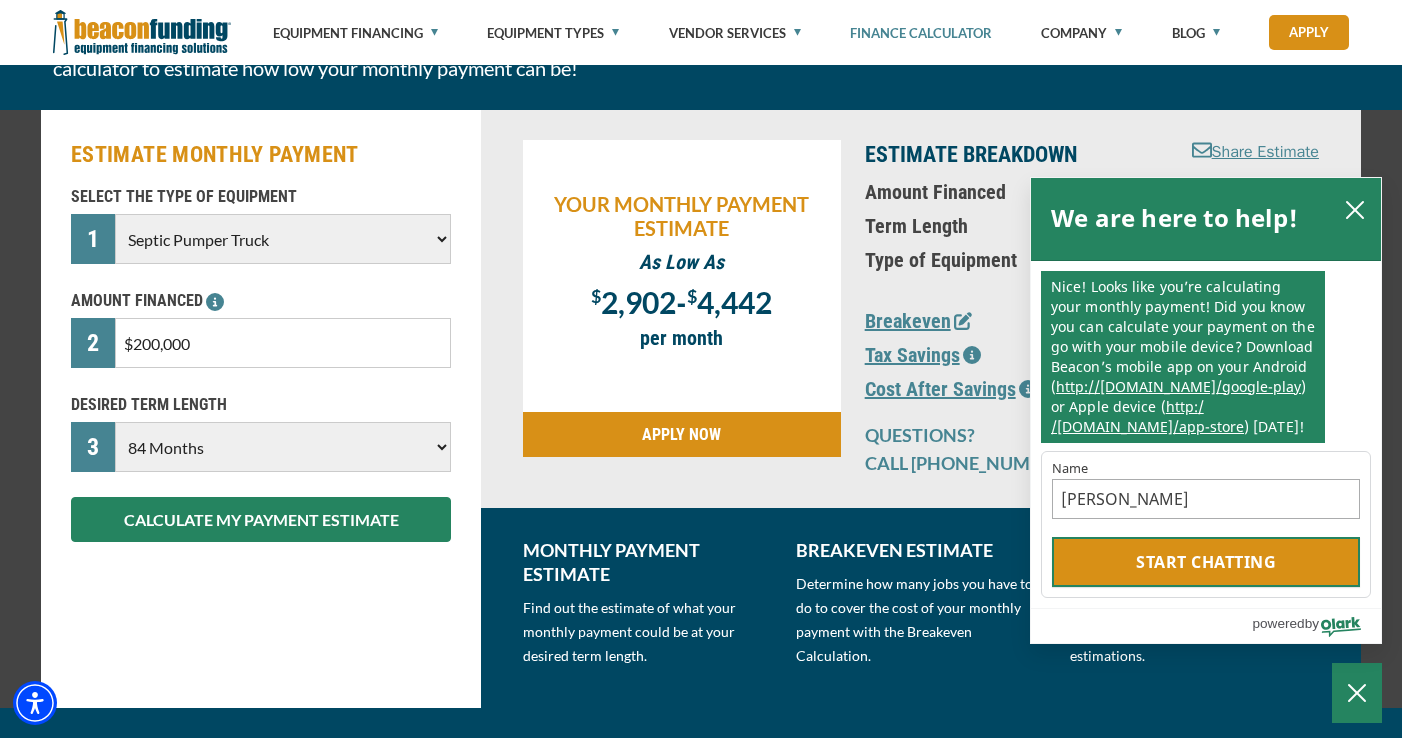 click on "Start chatting" at bounding box center [1206, 562] 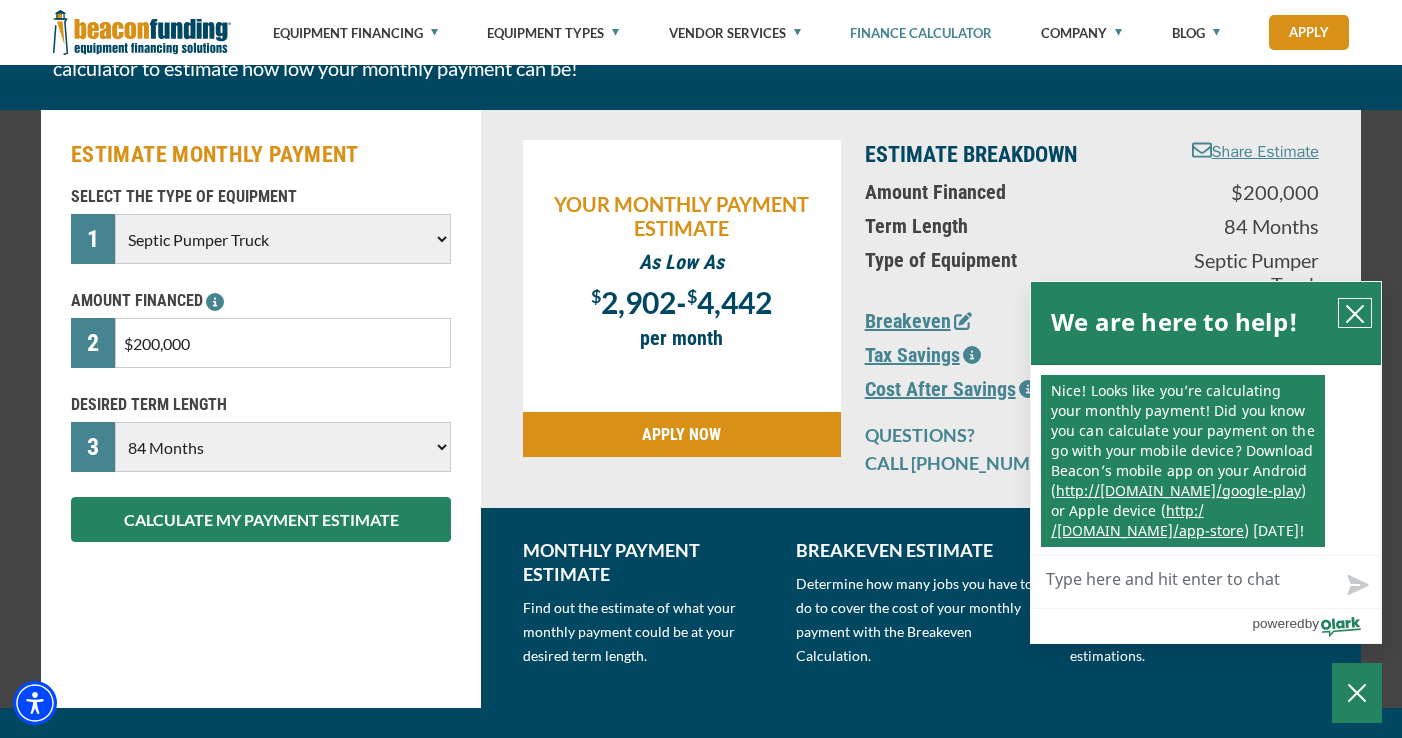 click 